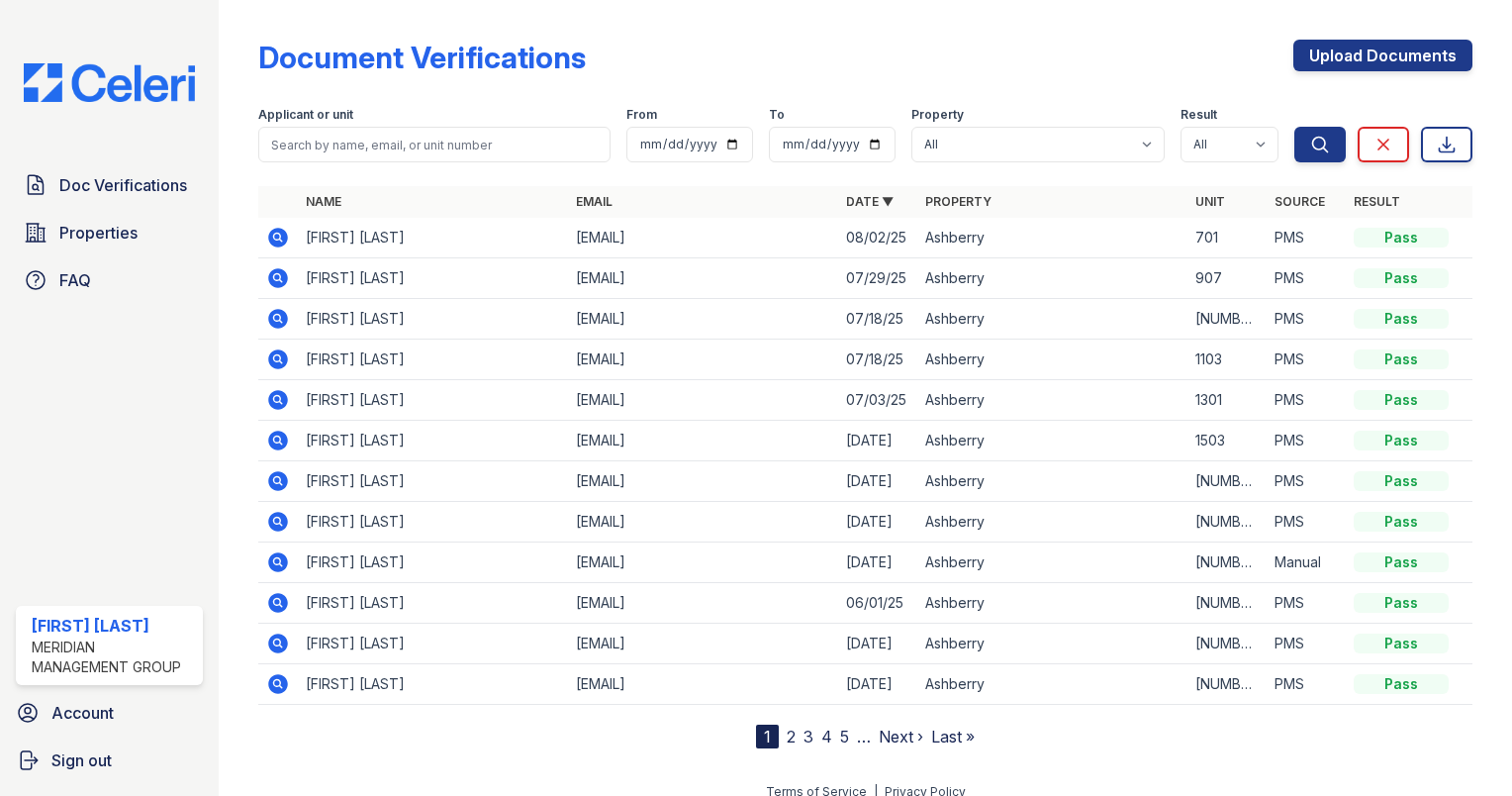 scroll, scrollTop: 0, scrollLeft: 0, axis: both 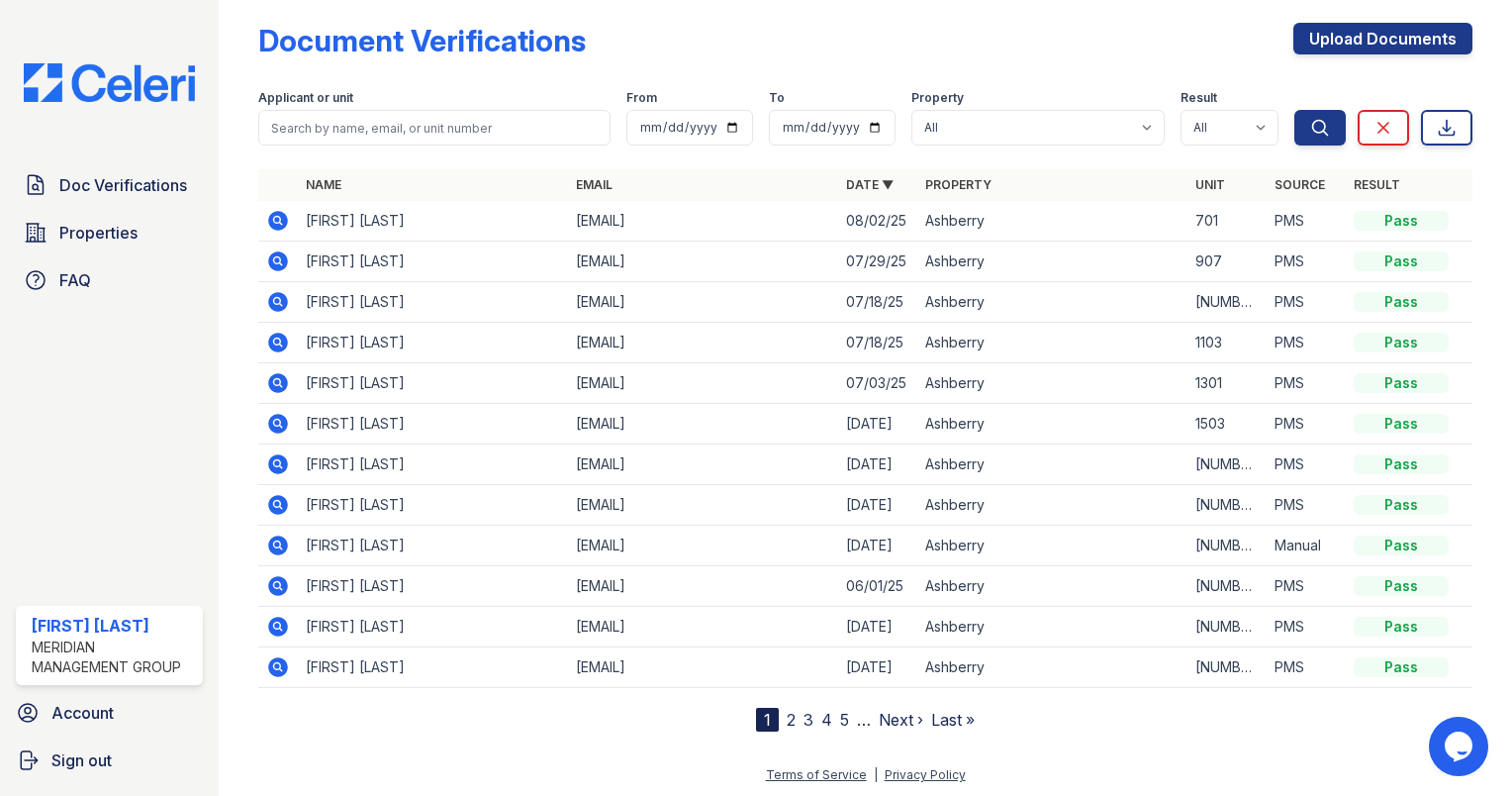 click on "2" at bounding box center (791, 720) 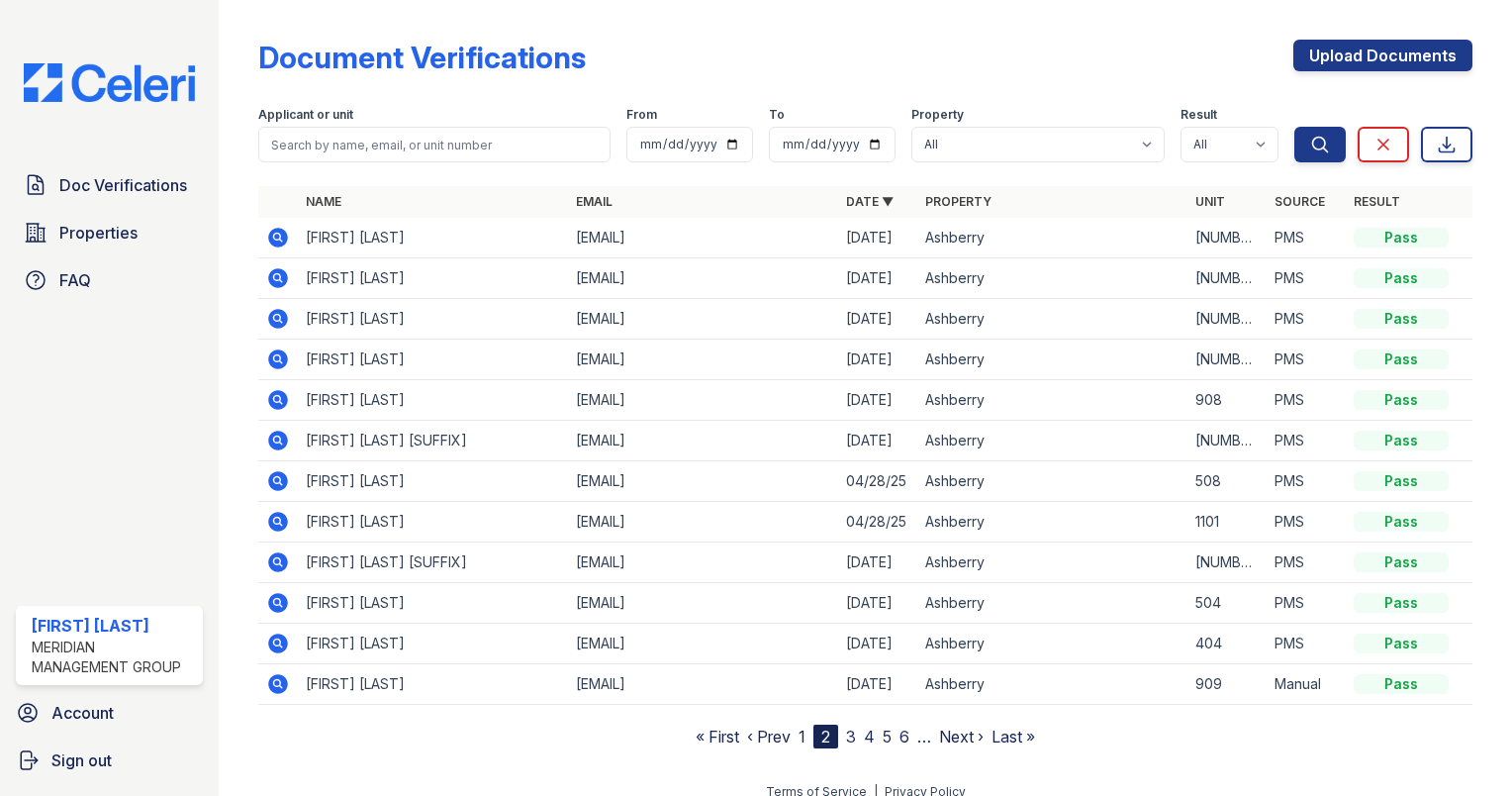 click on "3" at bounding box center (851, 737) 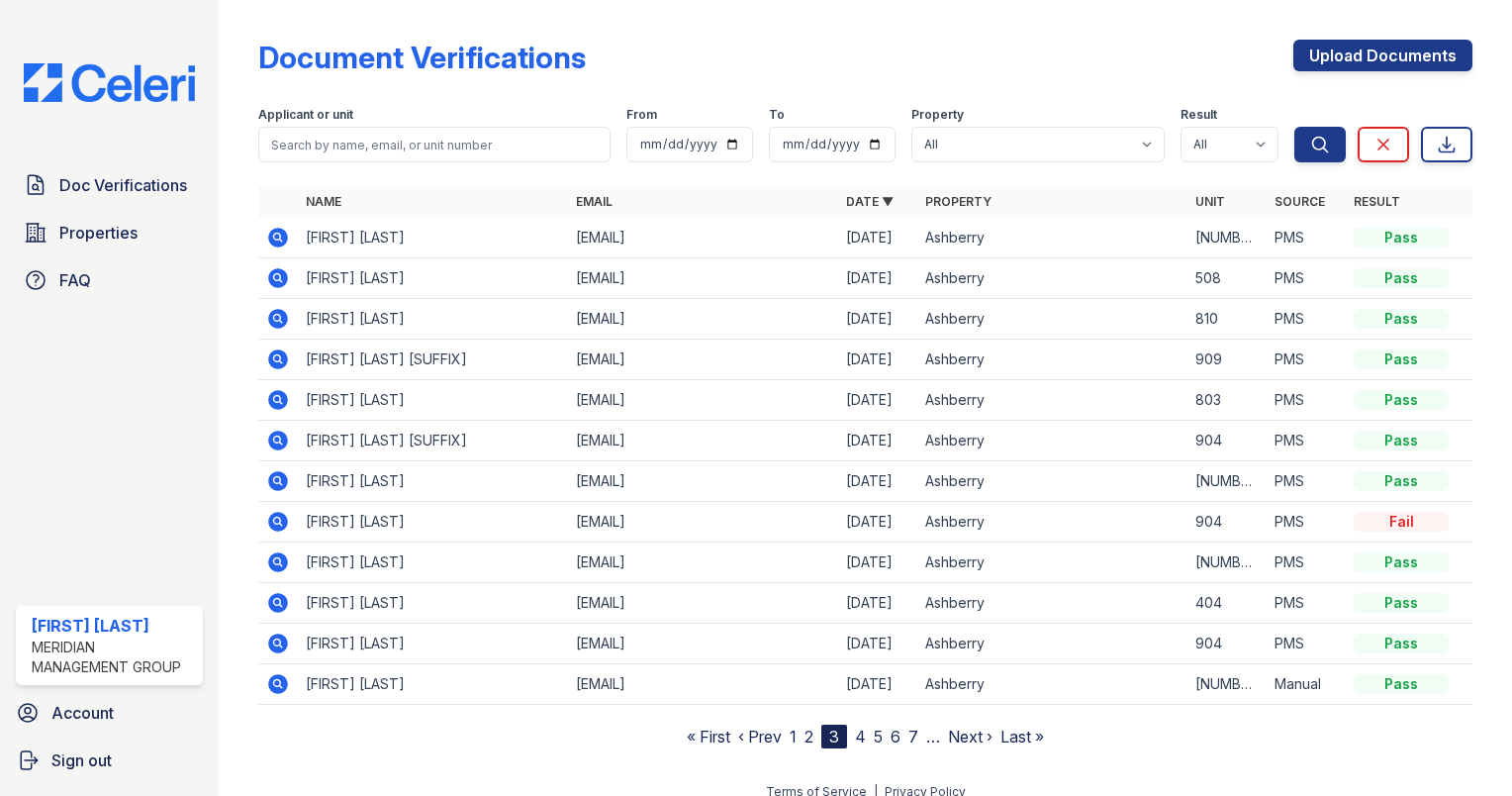 click on "4" at bounding box center (860, 737) 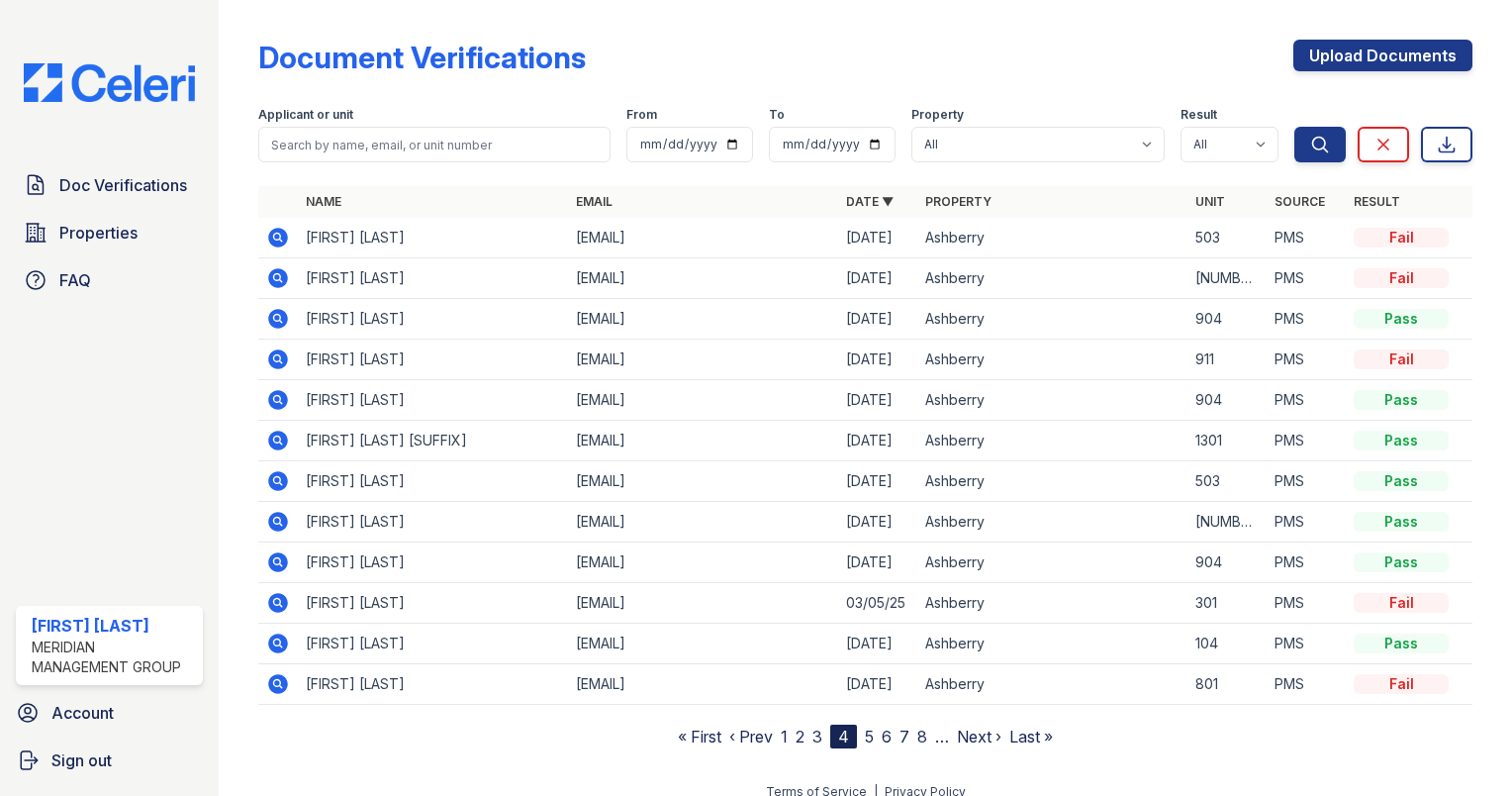 click on "5" at bounding box center (869, 737) 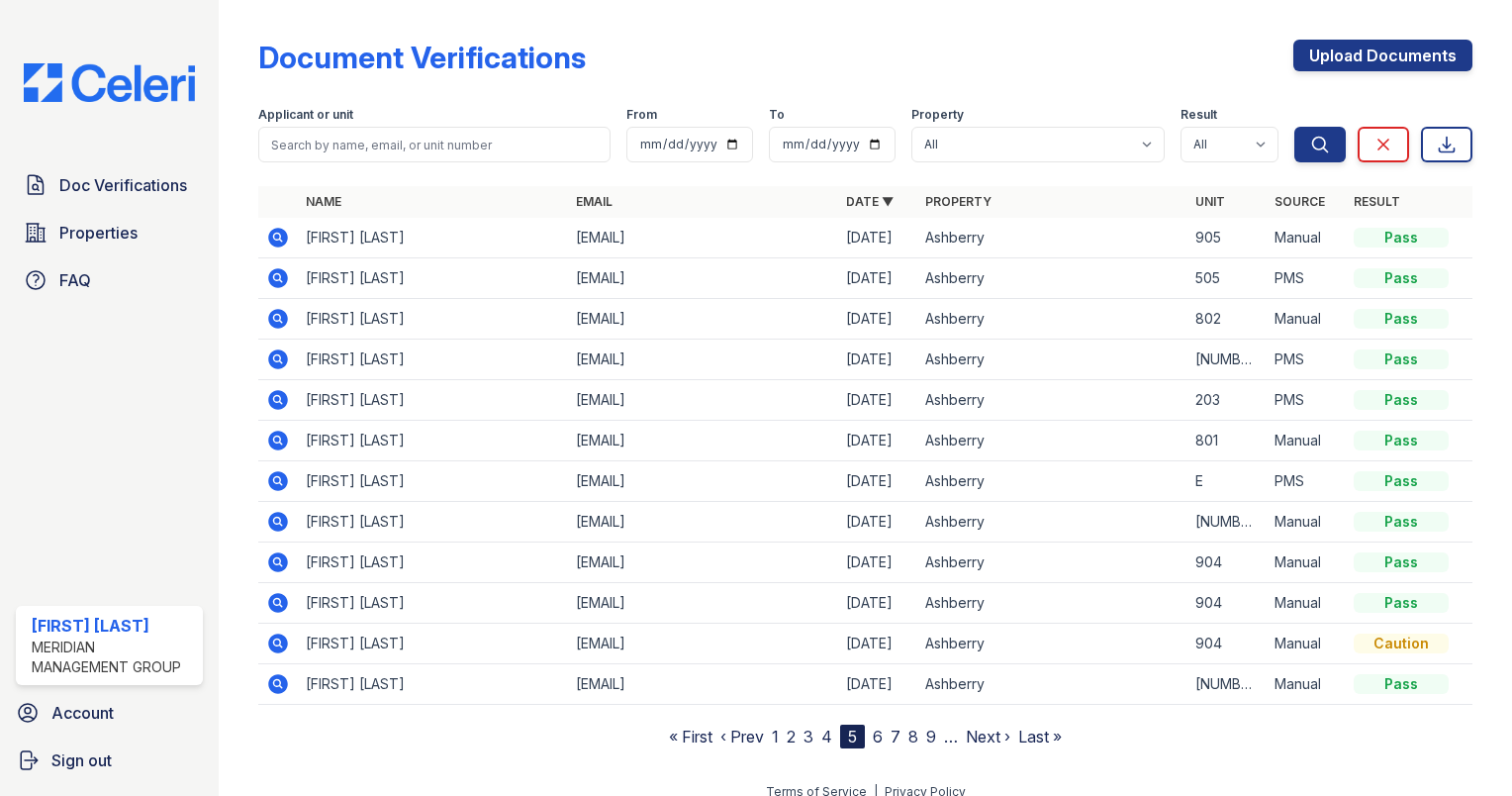 click 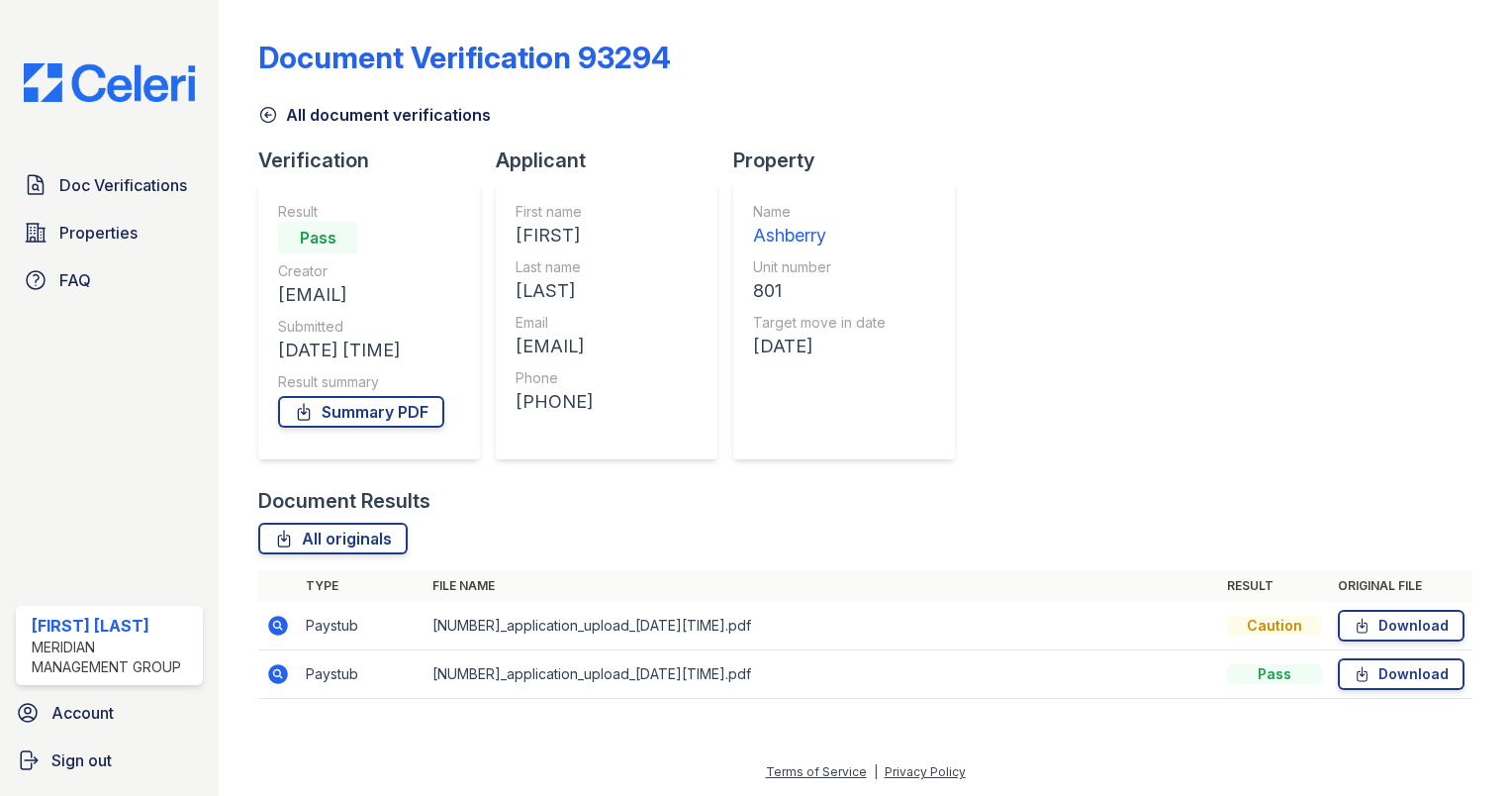 scroll, scrollTop: 0, scrollLeft: 0, axis: both 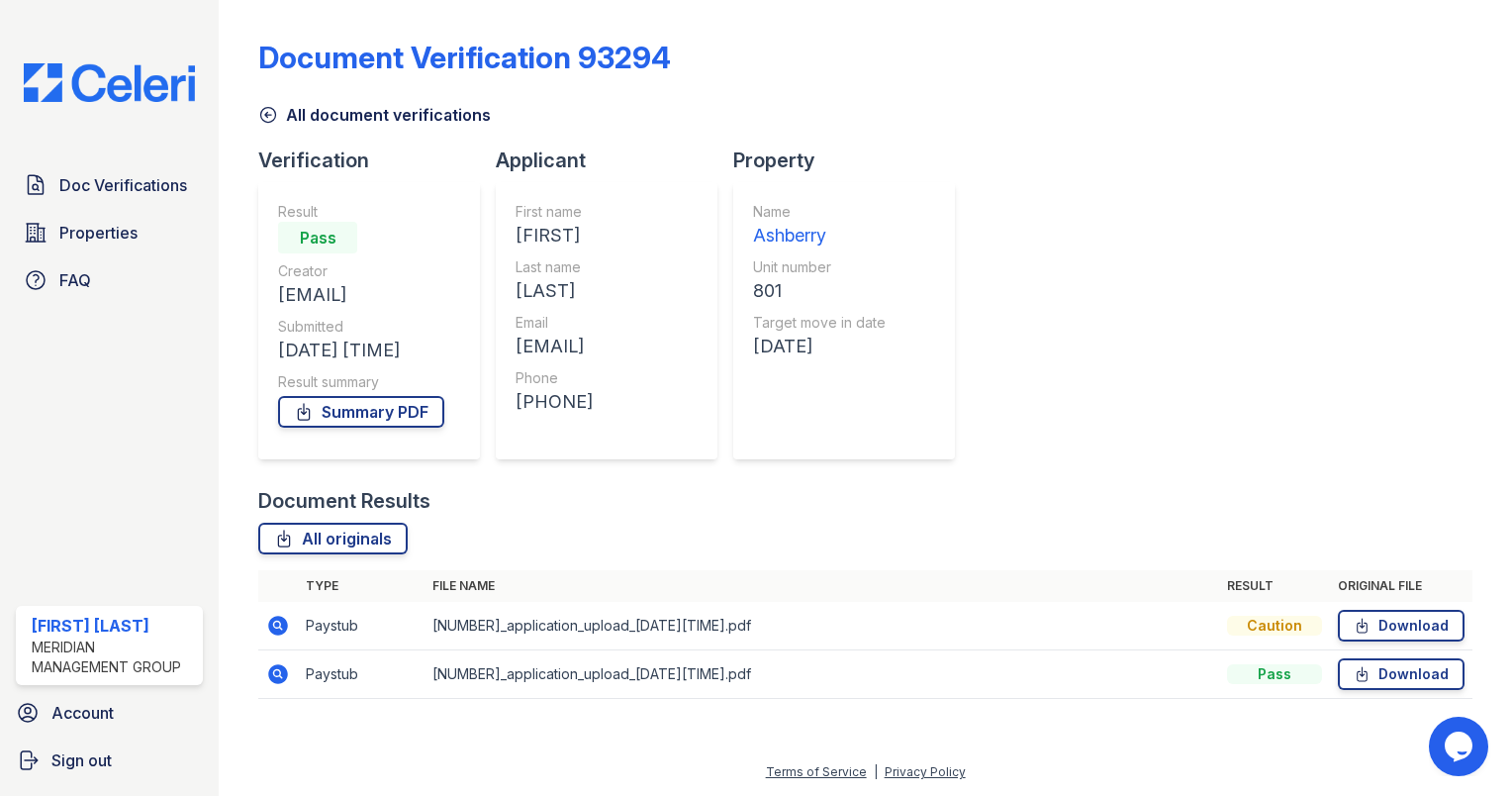 click 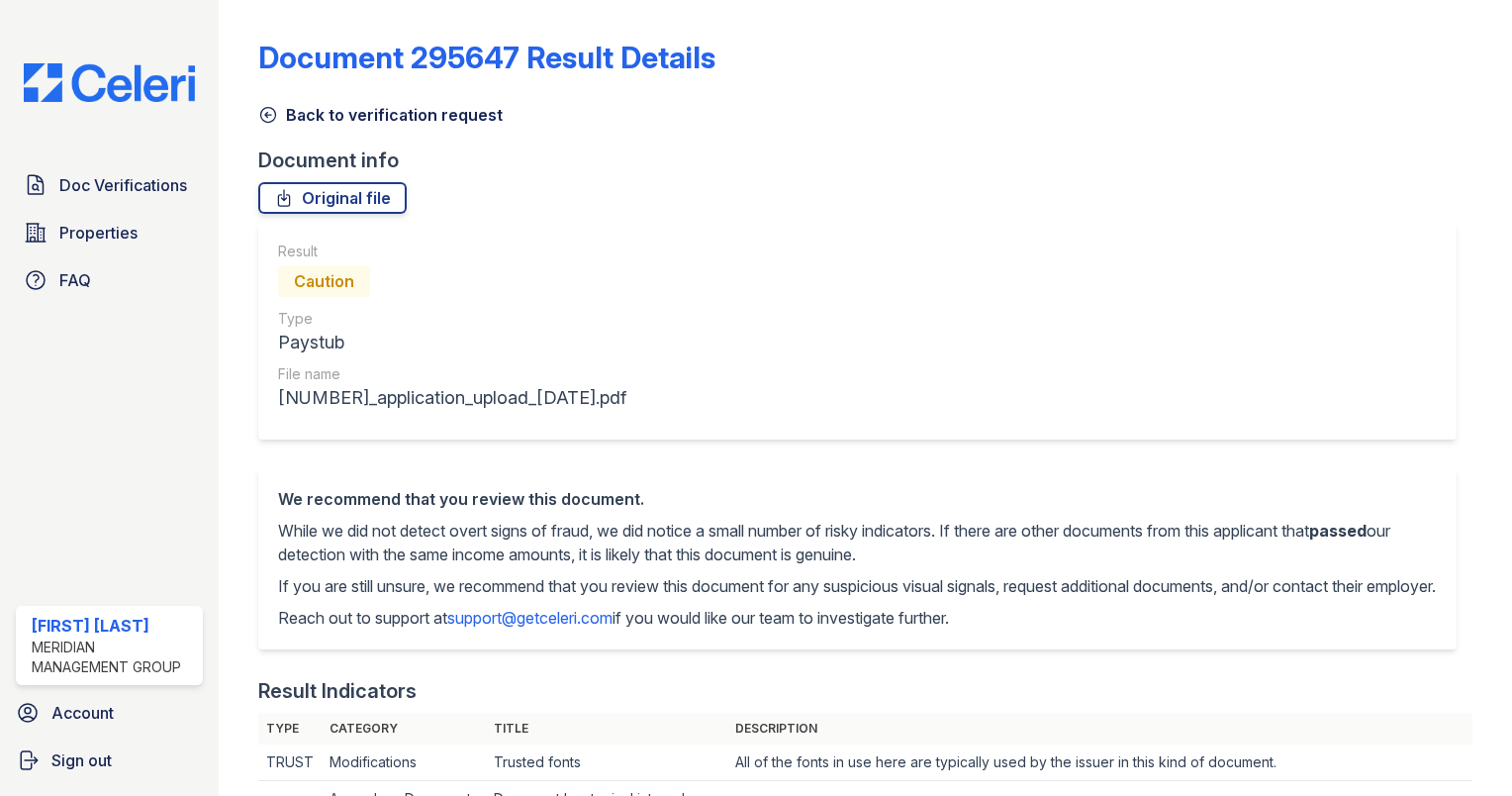scroll, scrollTop: 0, scrollLeft: 0, axis: both 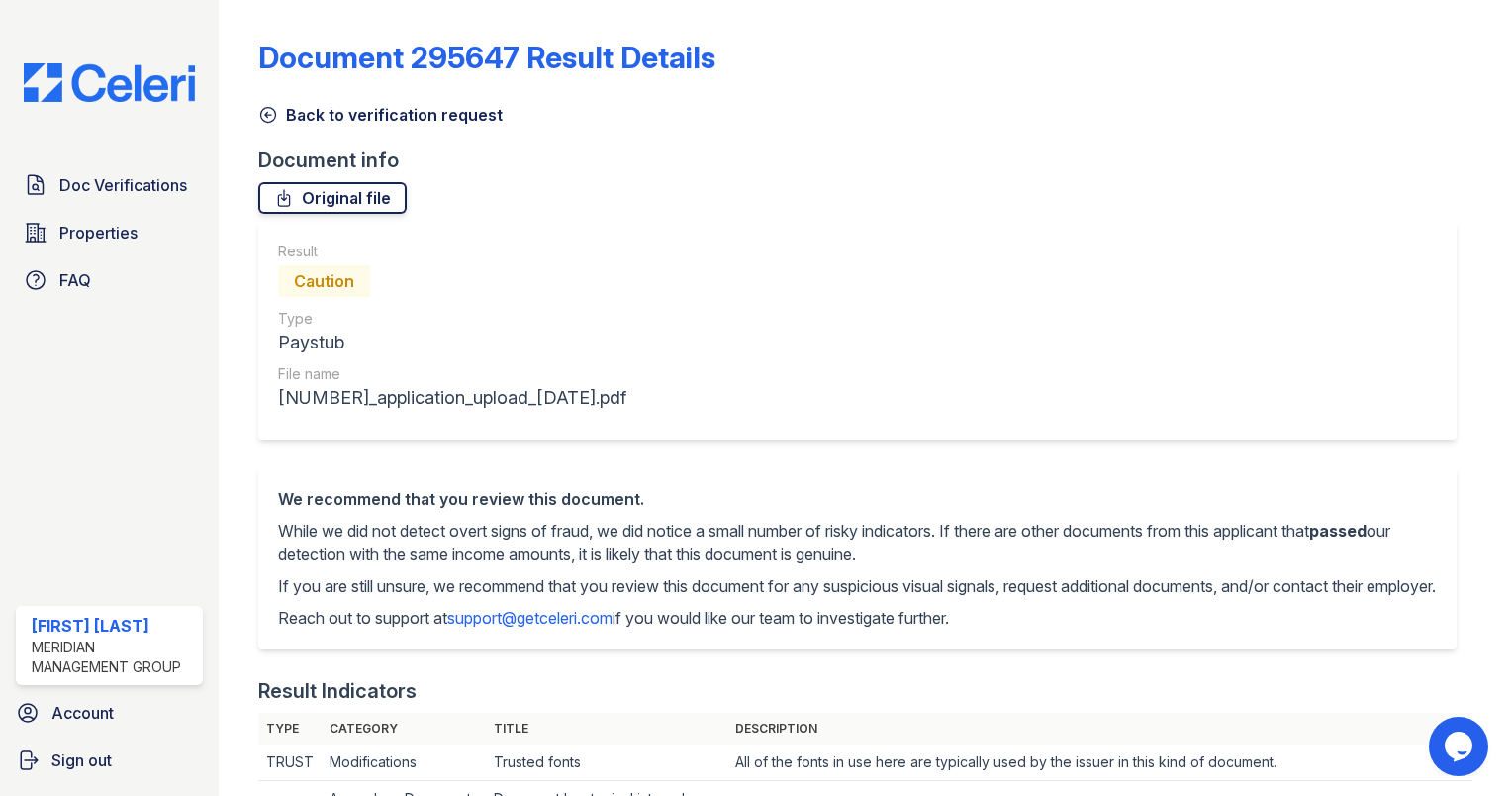 click on "Original file" at bounding box center [332, 198] 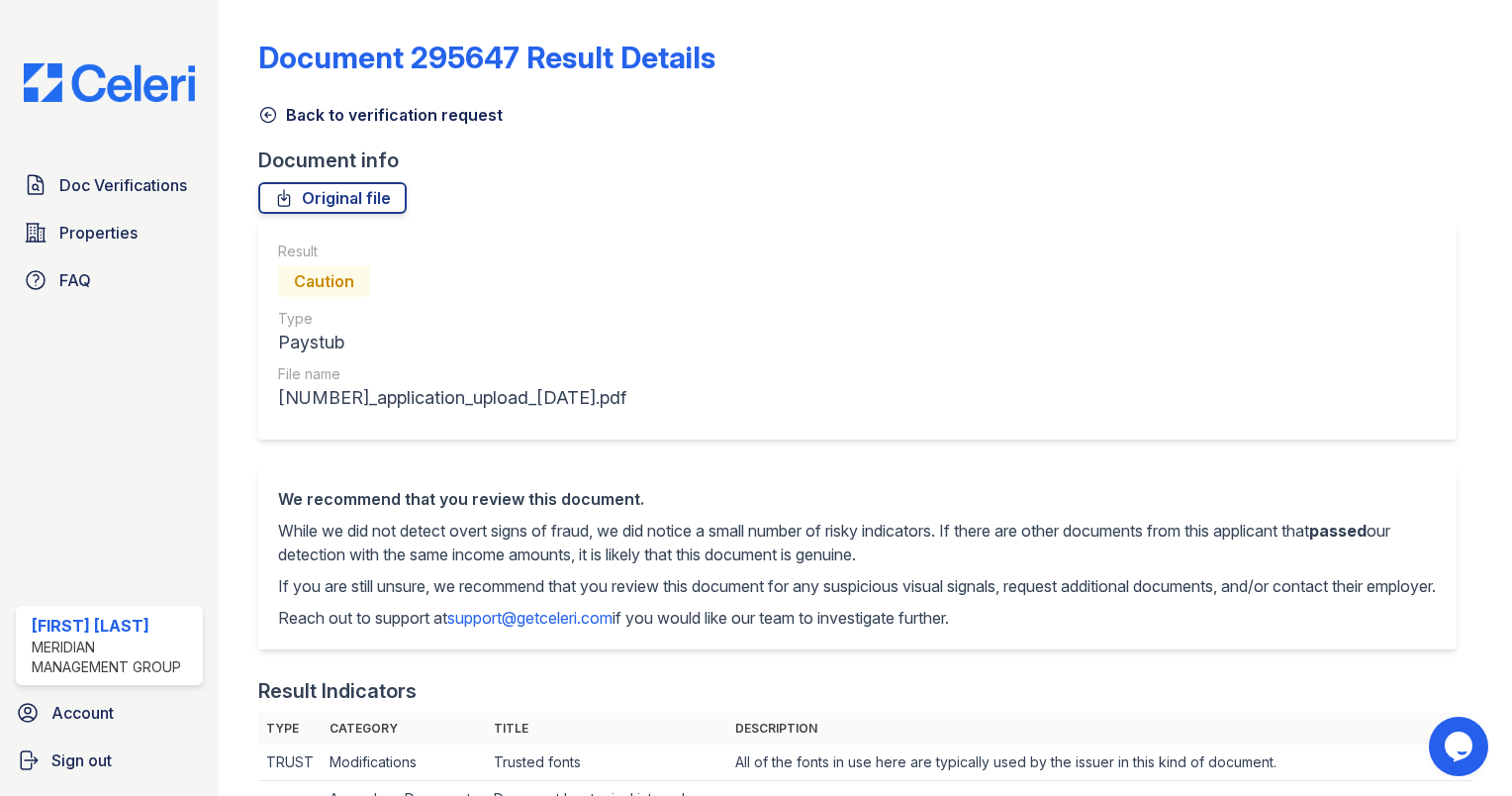 click 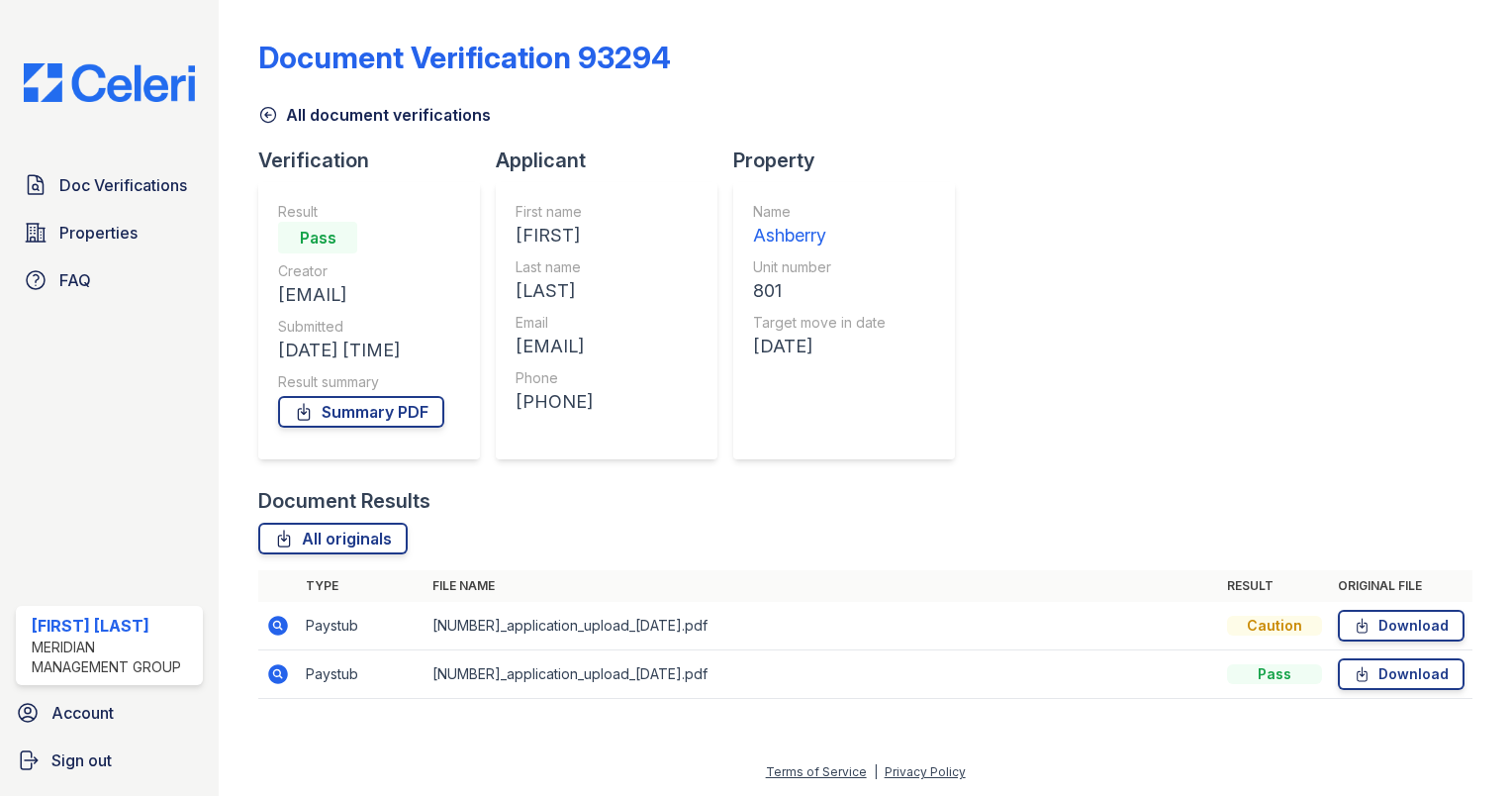 click 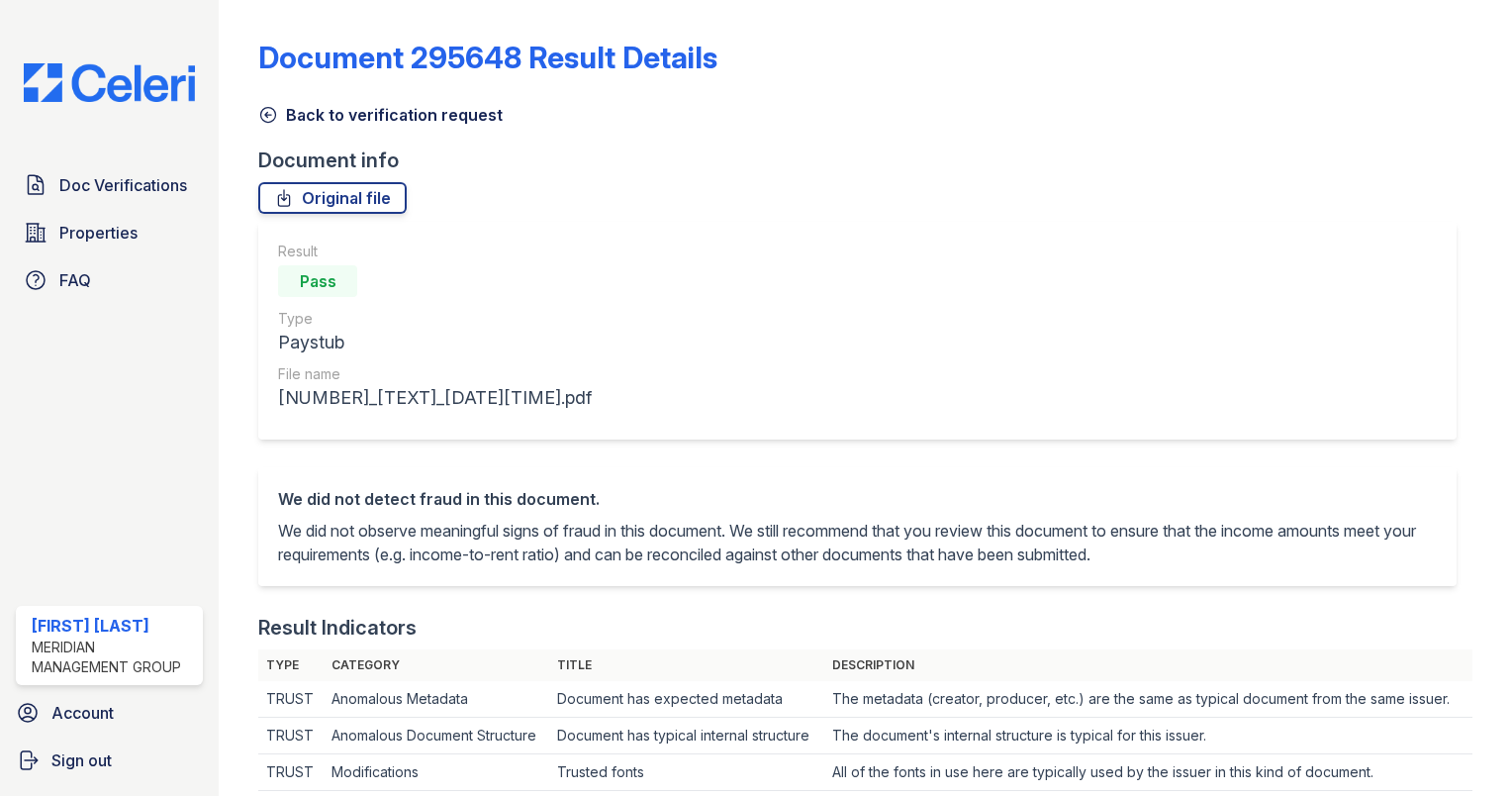 scroll, scrollTop: 0, scrollLeft: 0, axis: both 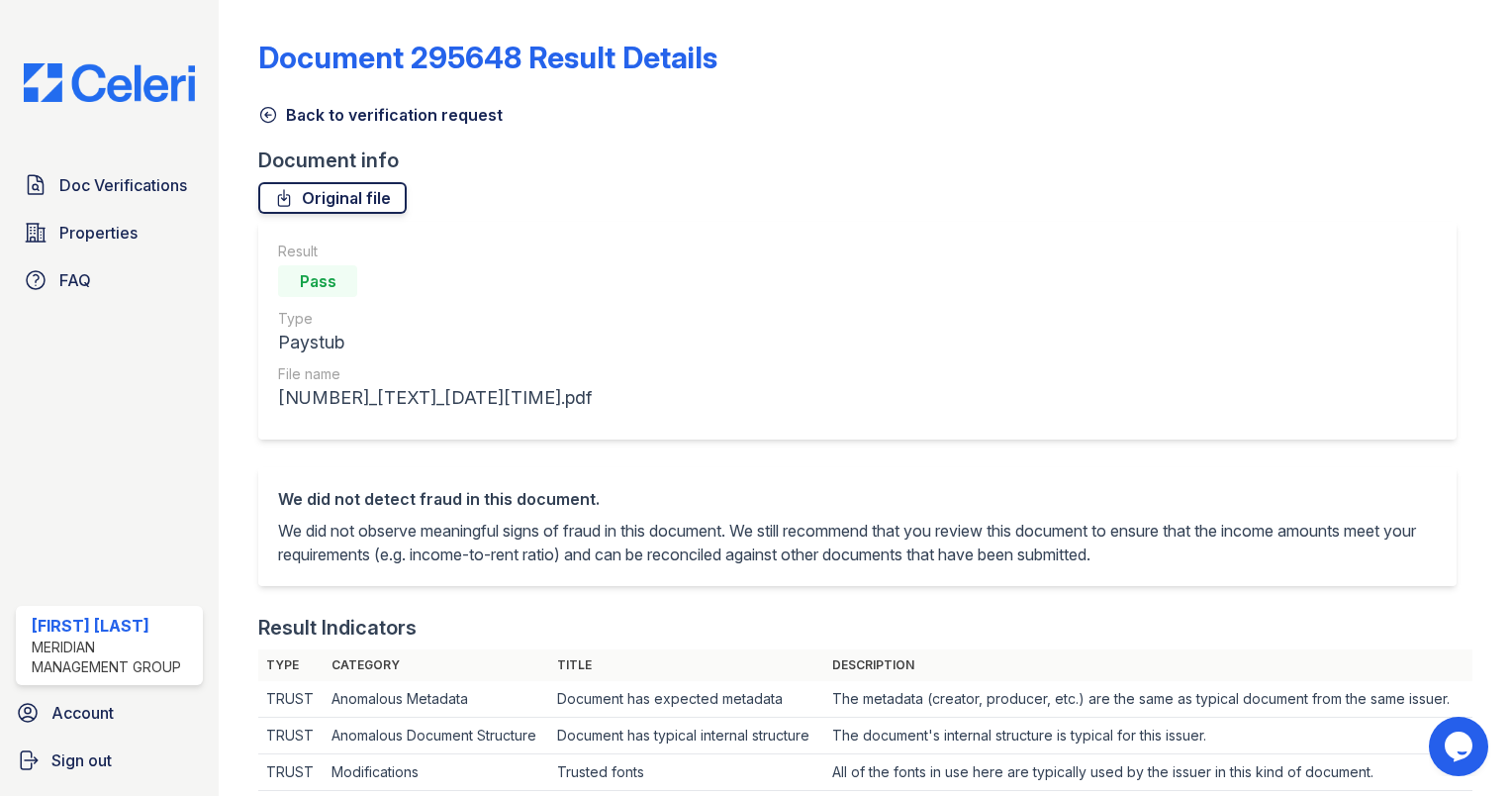 click on "Original file" at bounding box center (332, 198) 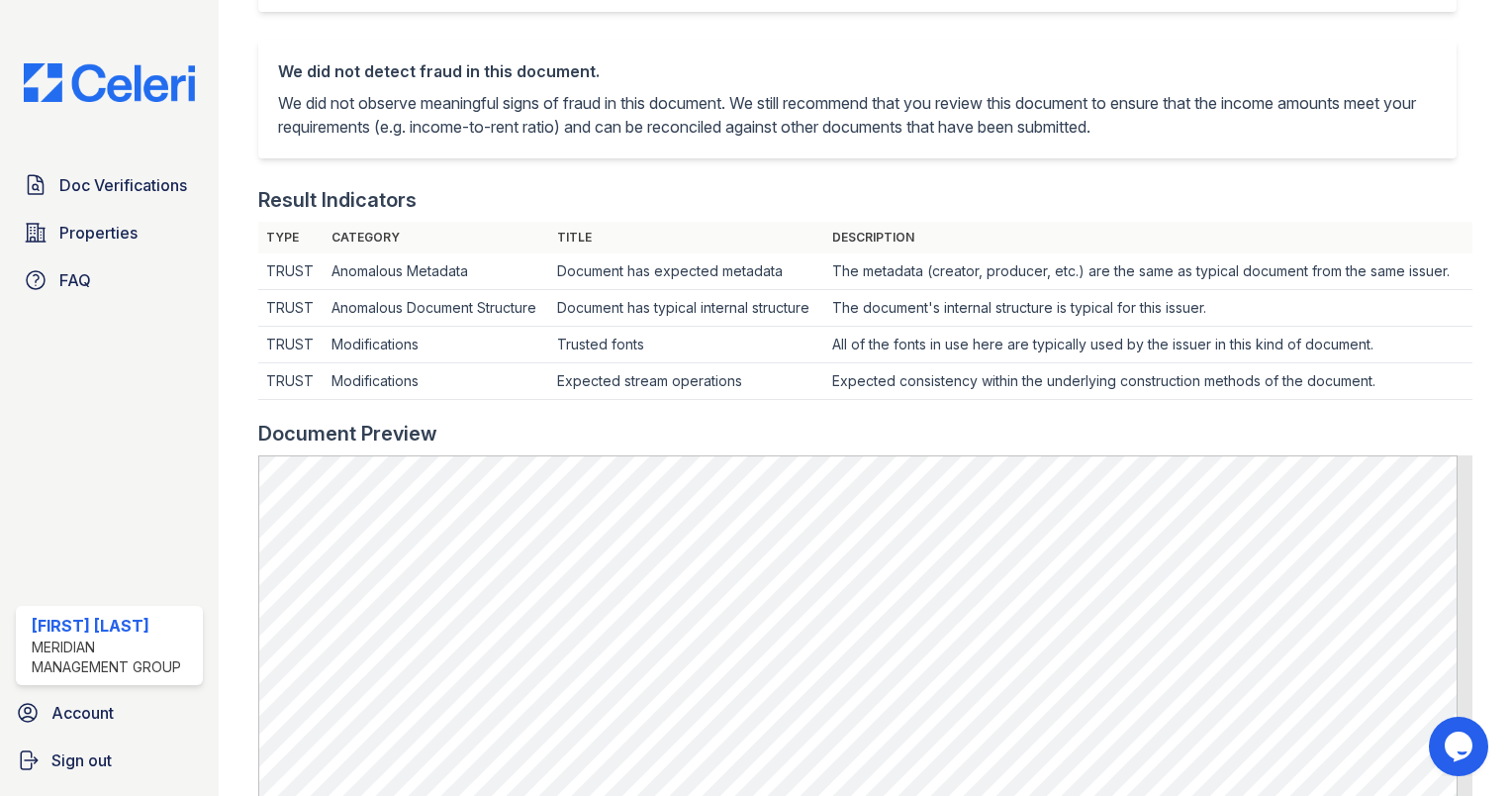 scroll, scrollTop: 0, scrollLeft: 0, axis: both 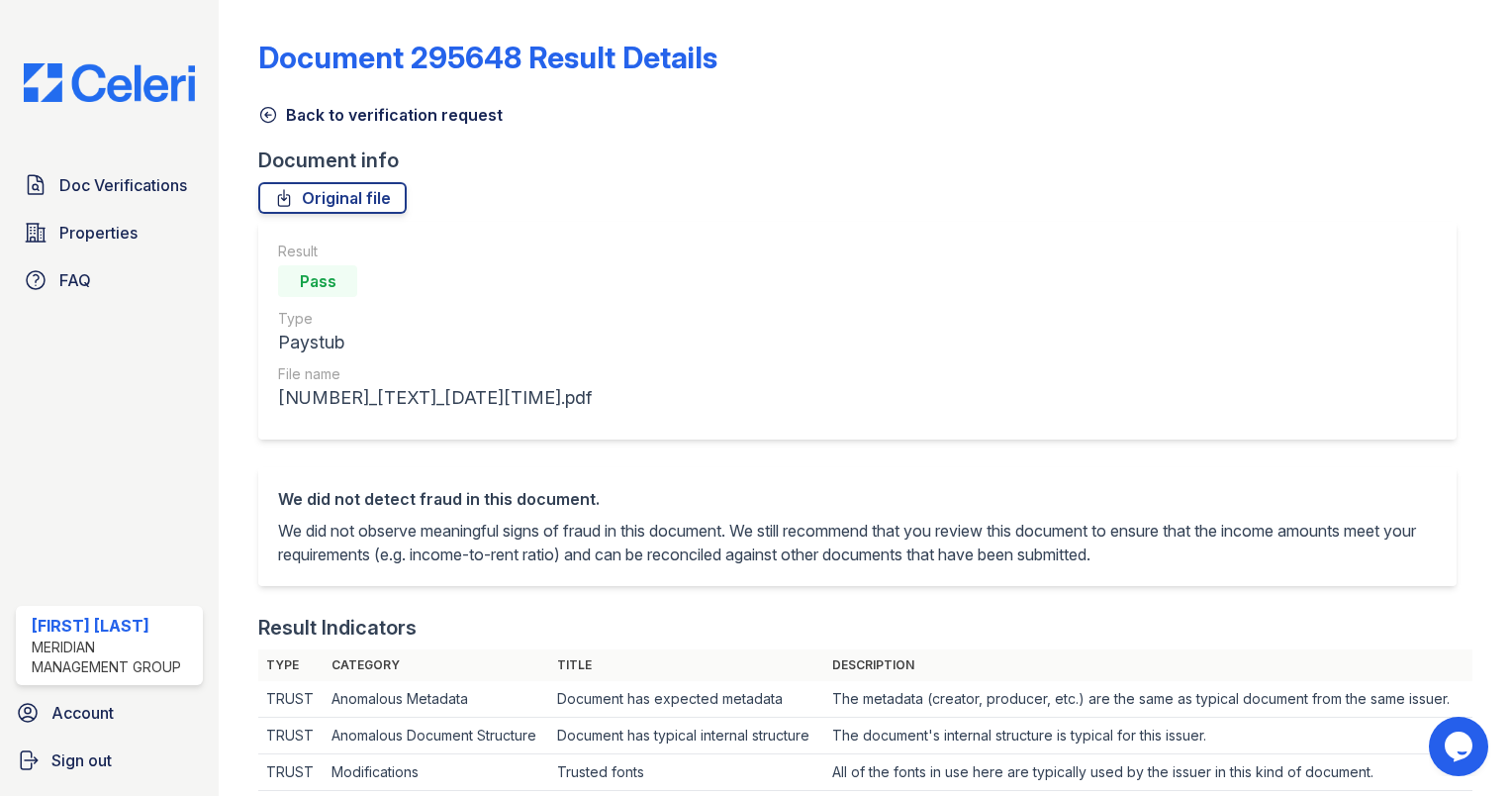 click on "Document 295648 Result Details" at bounding box center (488, 57) 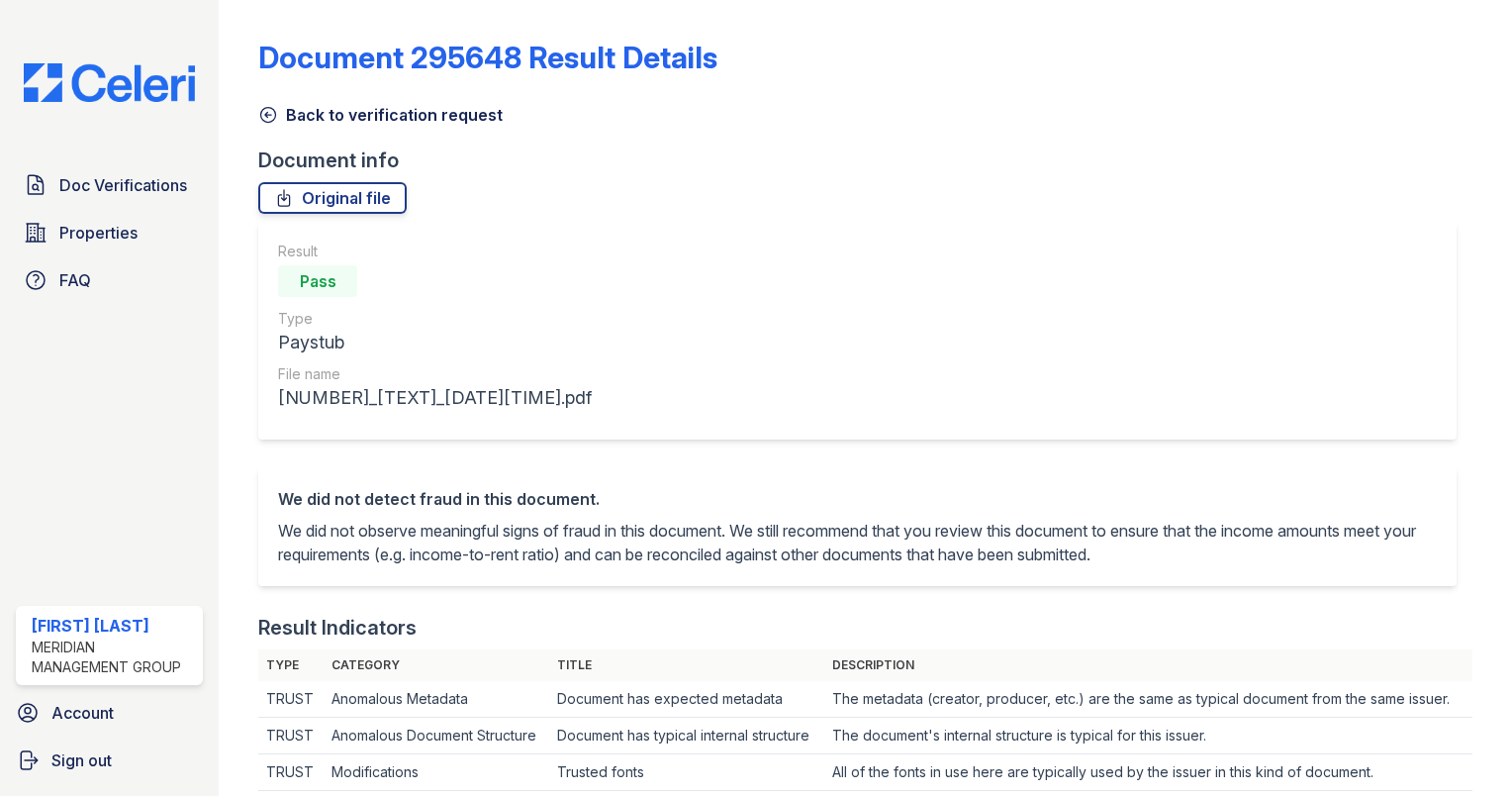 scroll, scrollTop: 0, scrollLeft: 0, axis: both 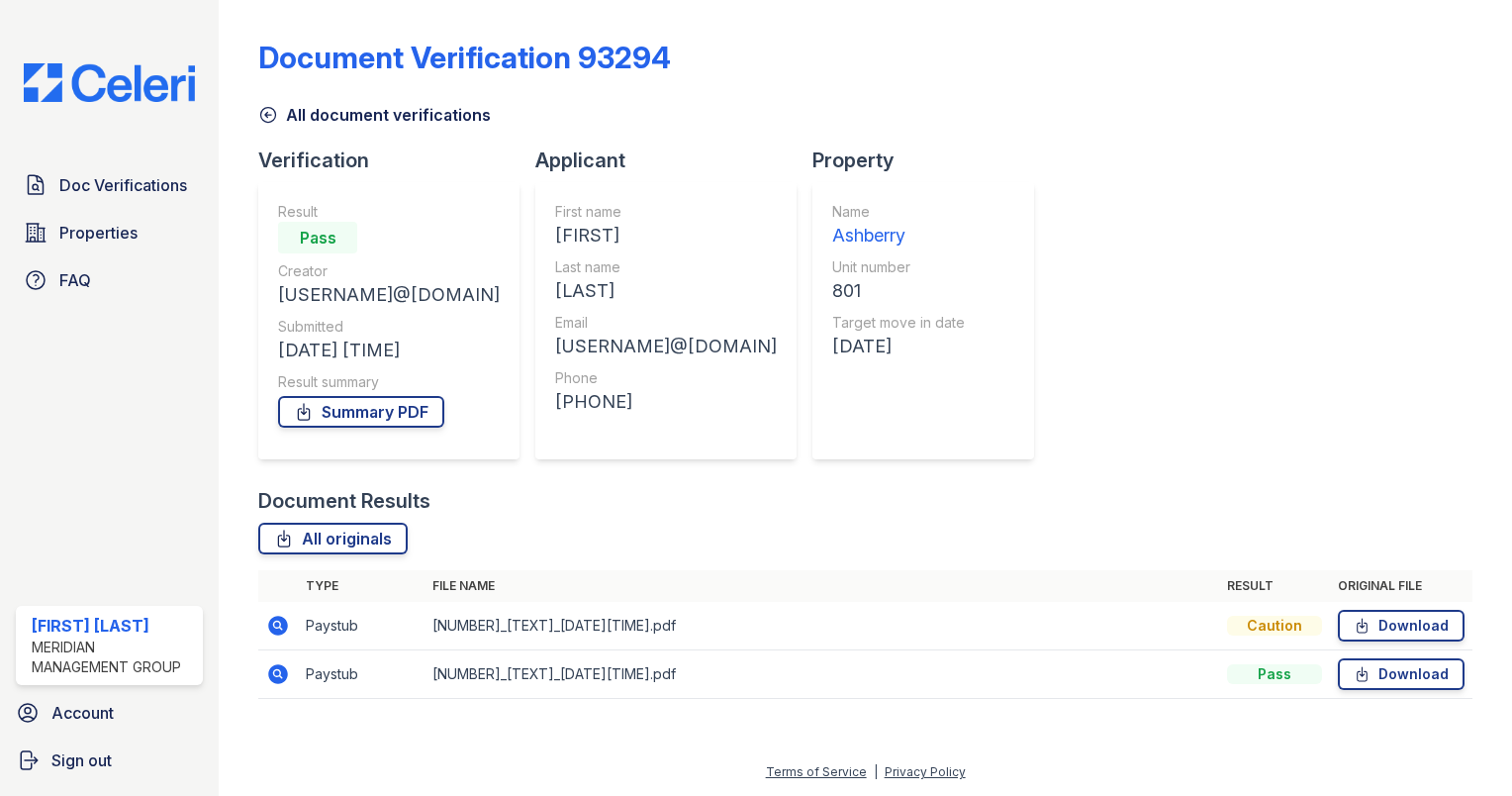 click 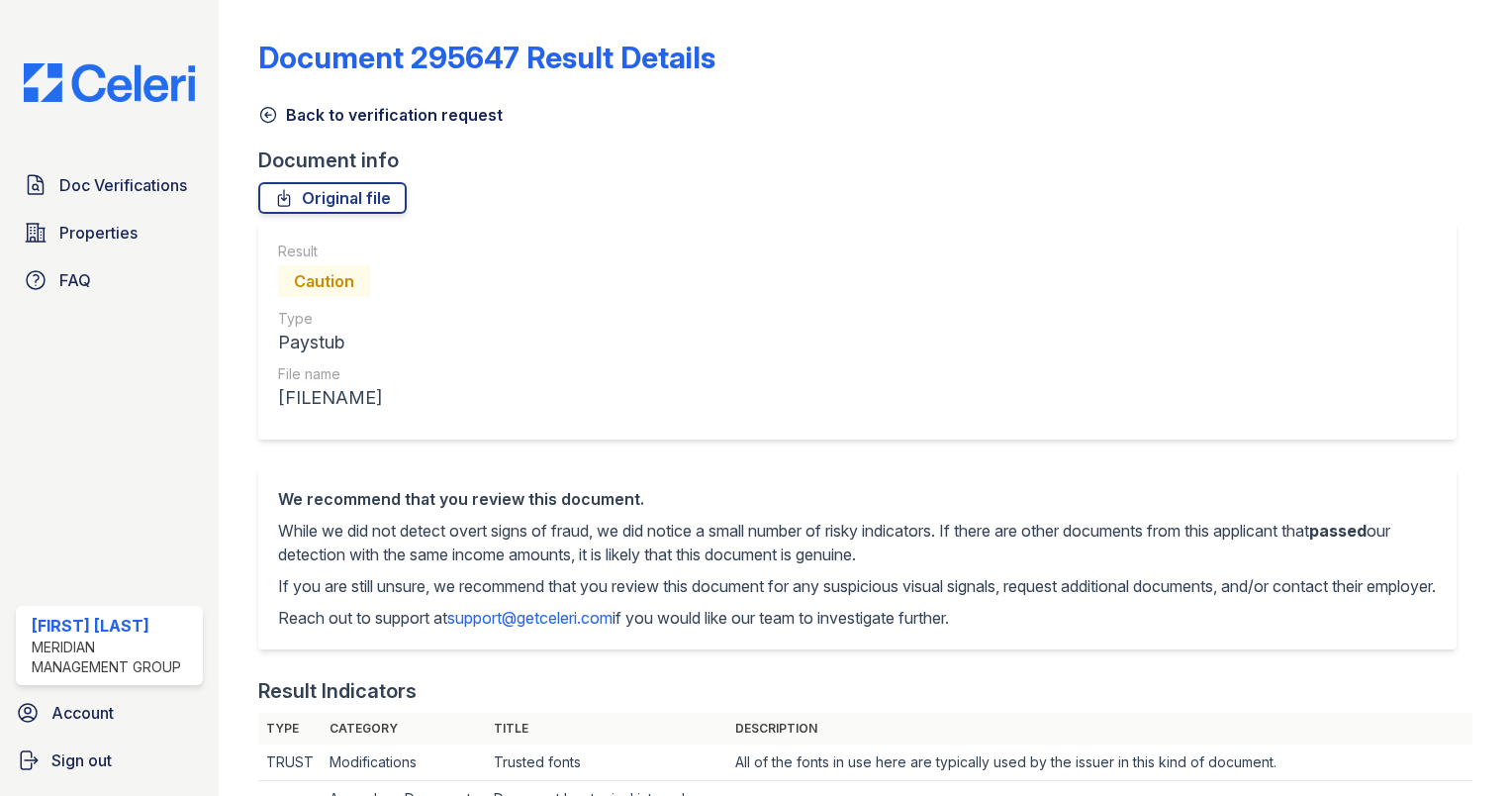 scroll, scrollTop: 0, scrollLeft: 0, axis: both 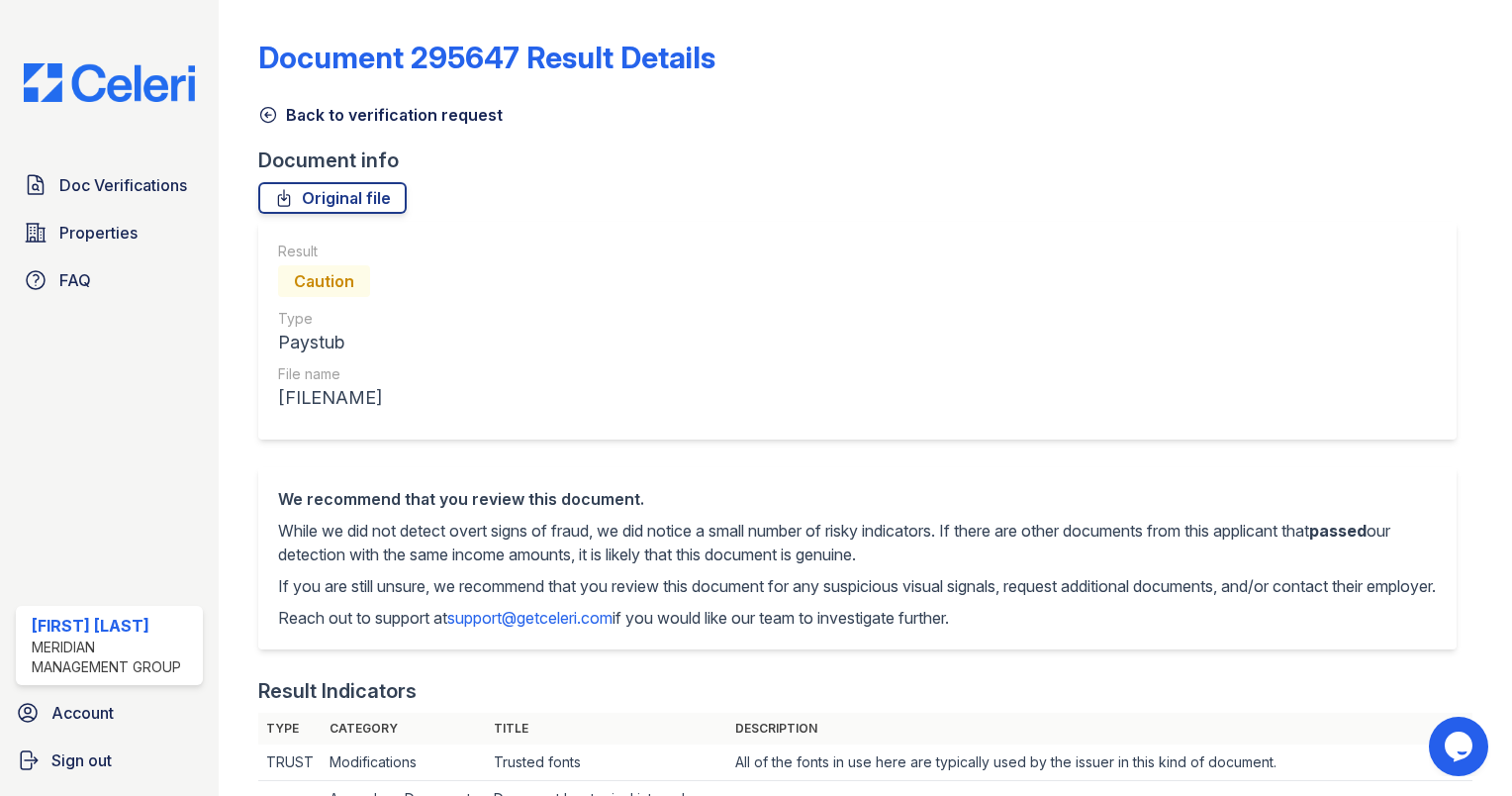 click 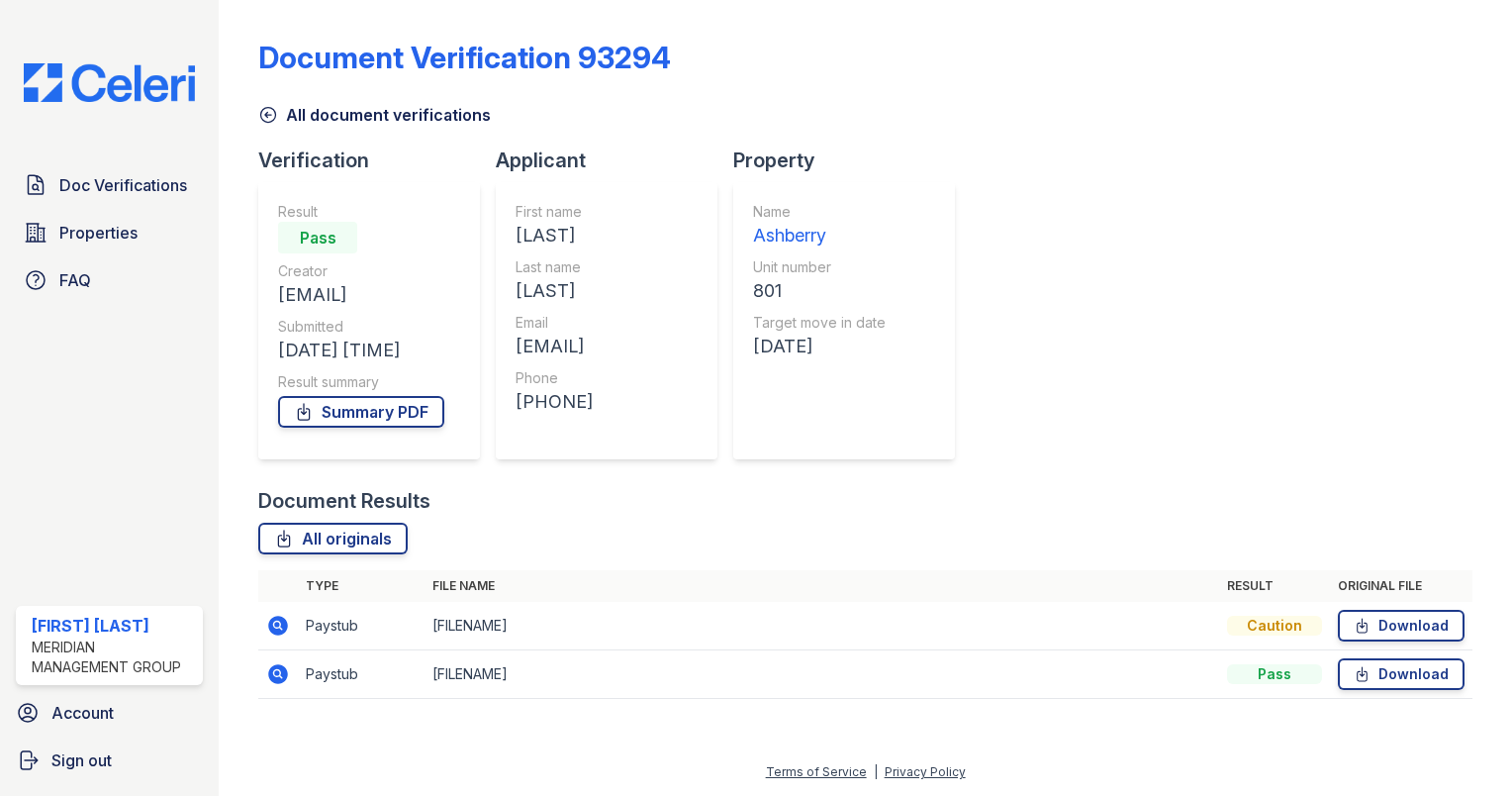 click 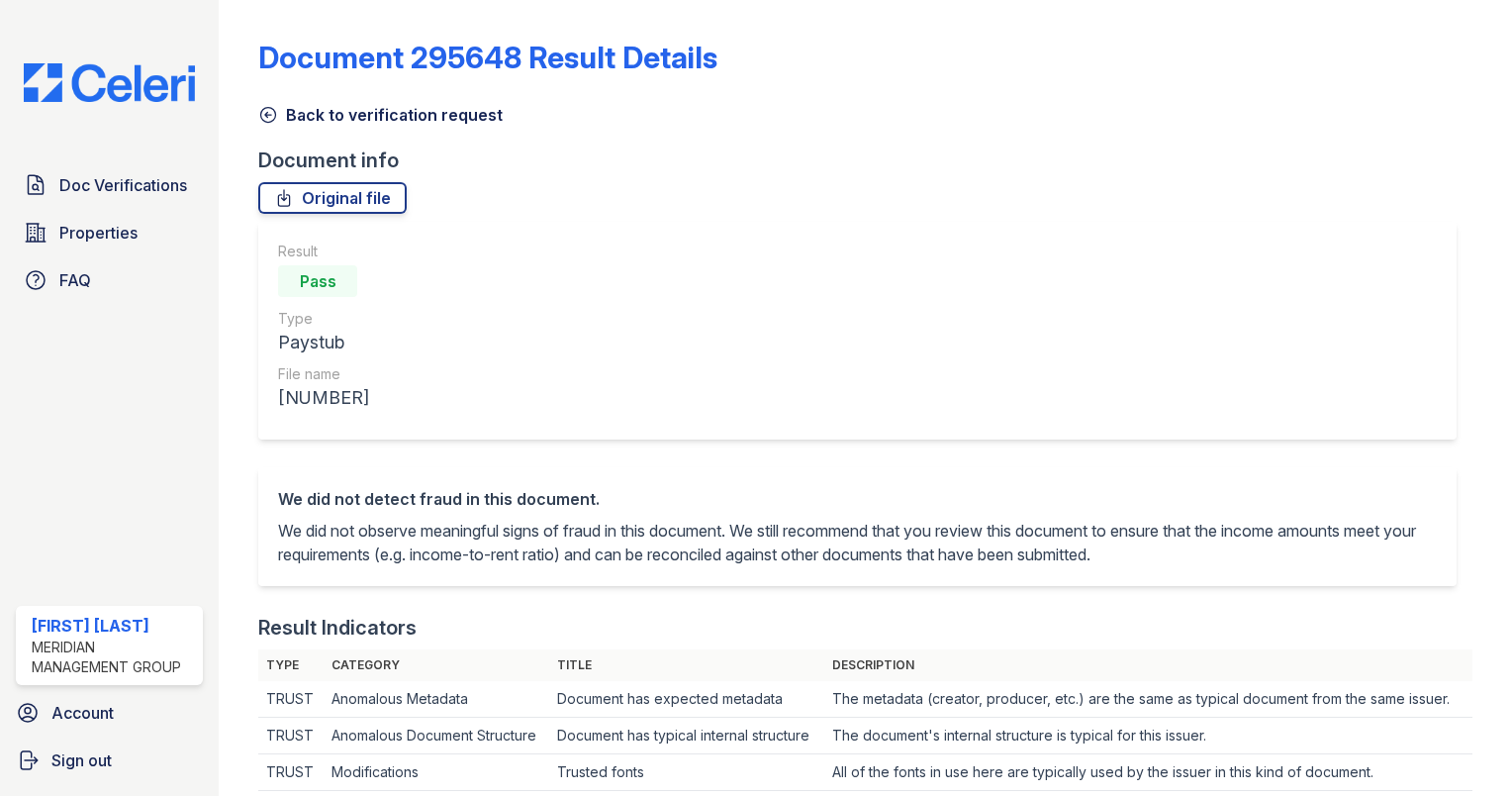 scroll, scrollTop: 0, scrollLeft: 0, axis: both 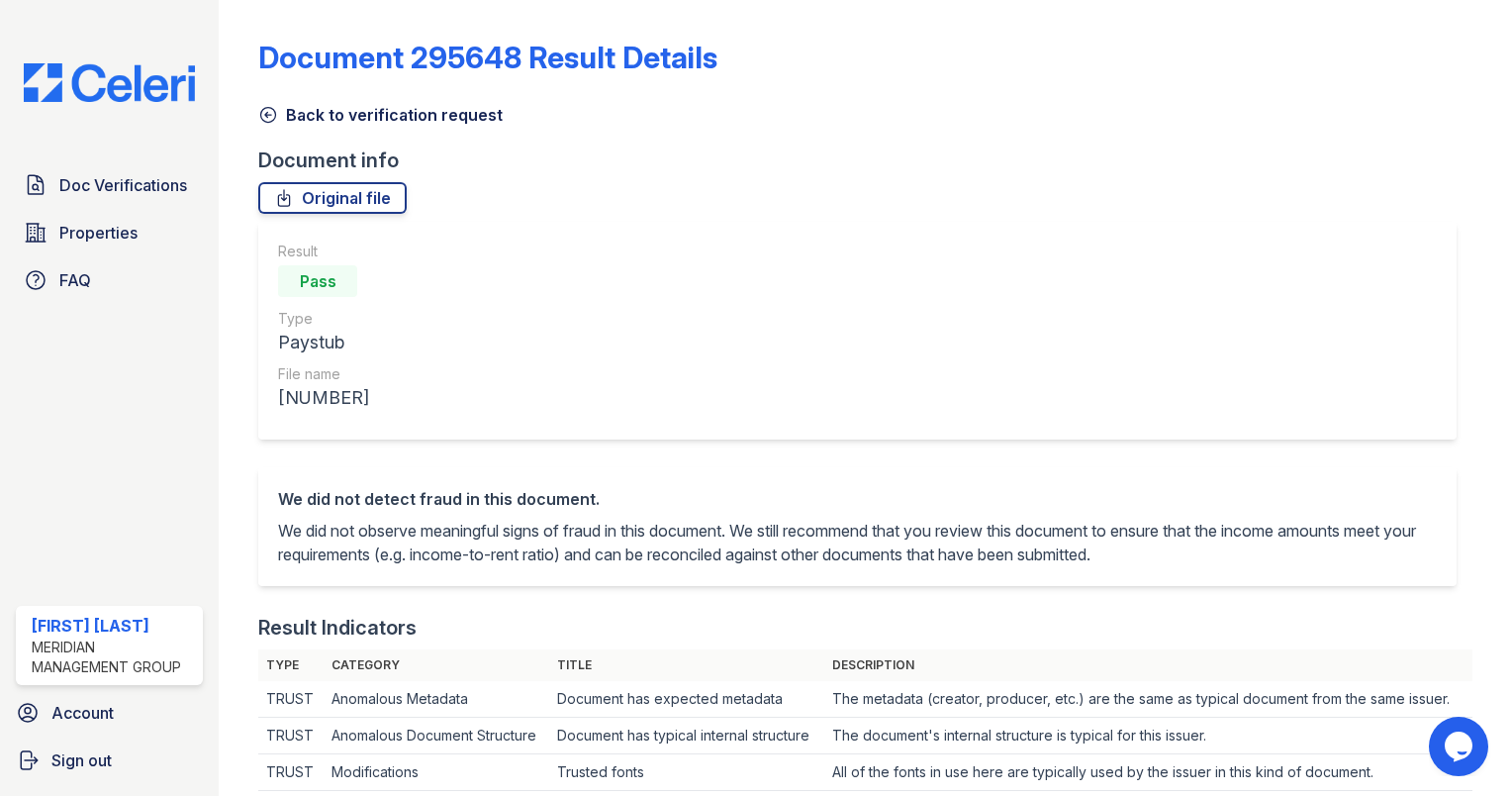 click 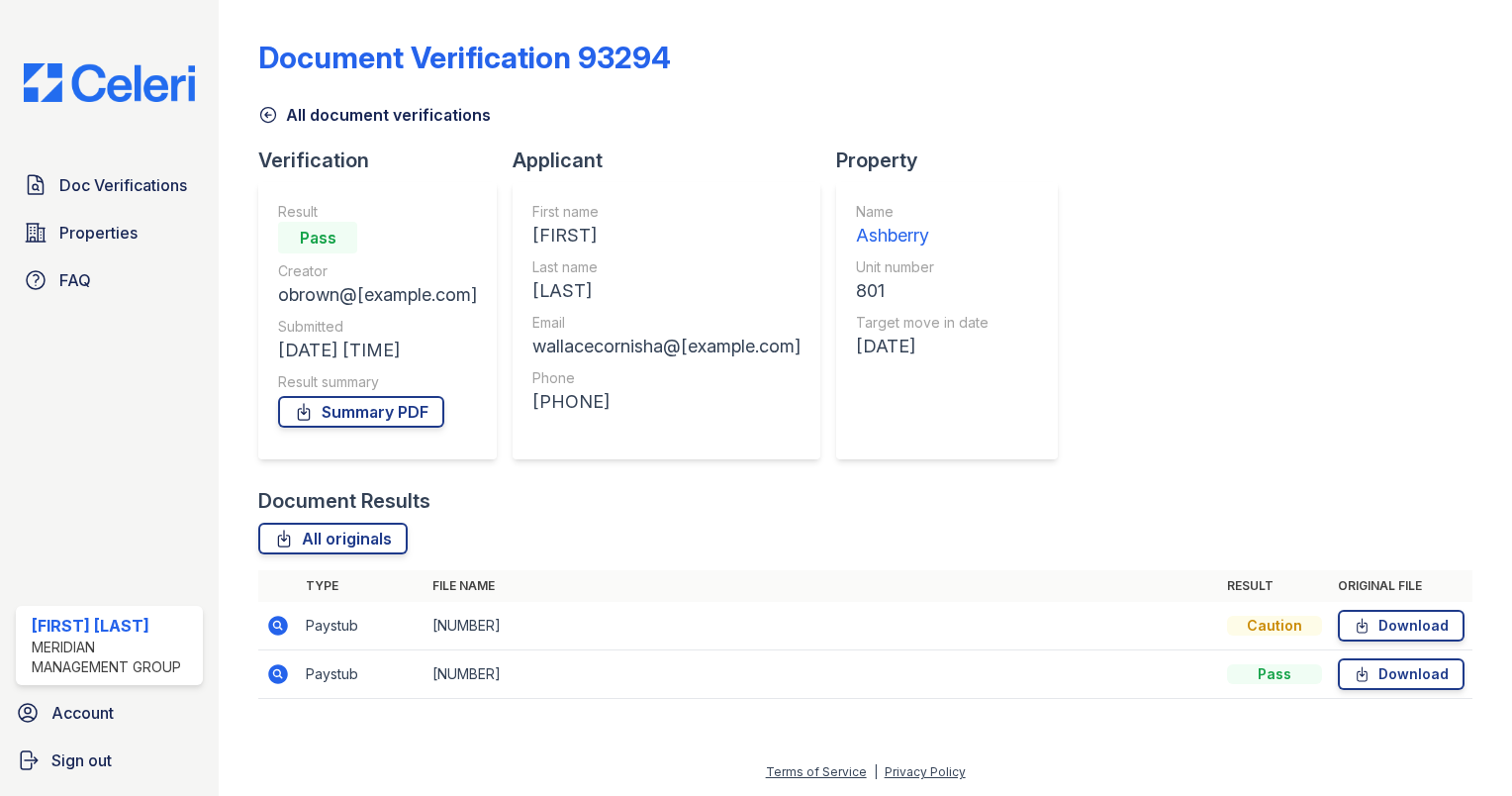 click 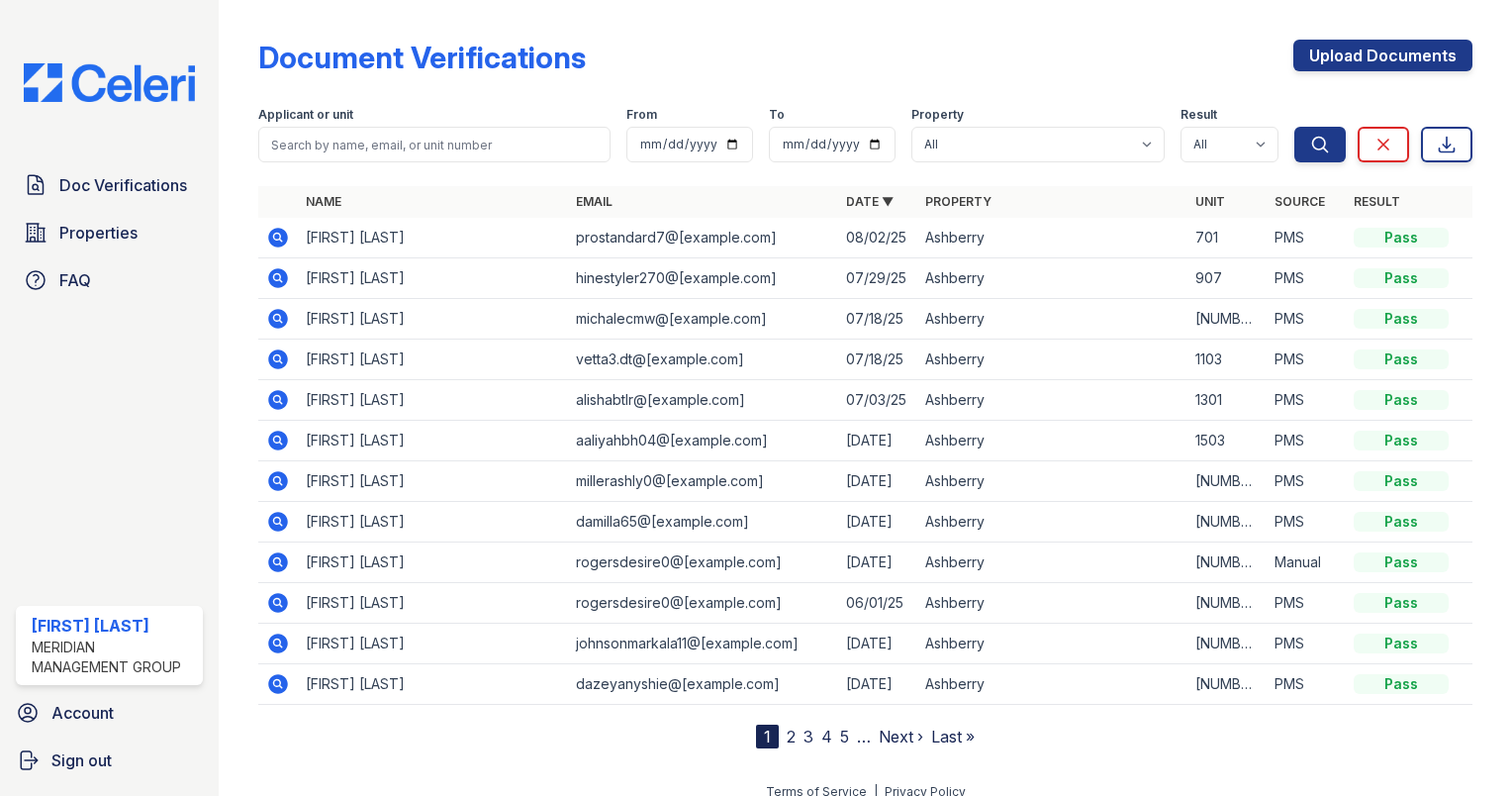 click on "5" at bounding box center [844, 737] 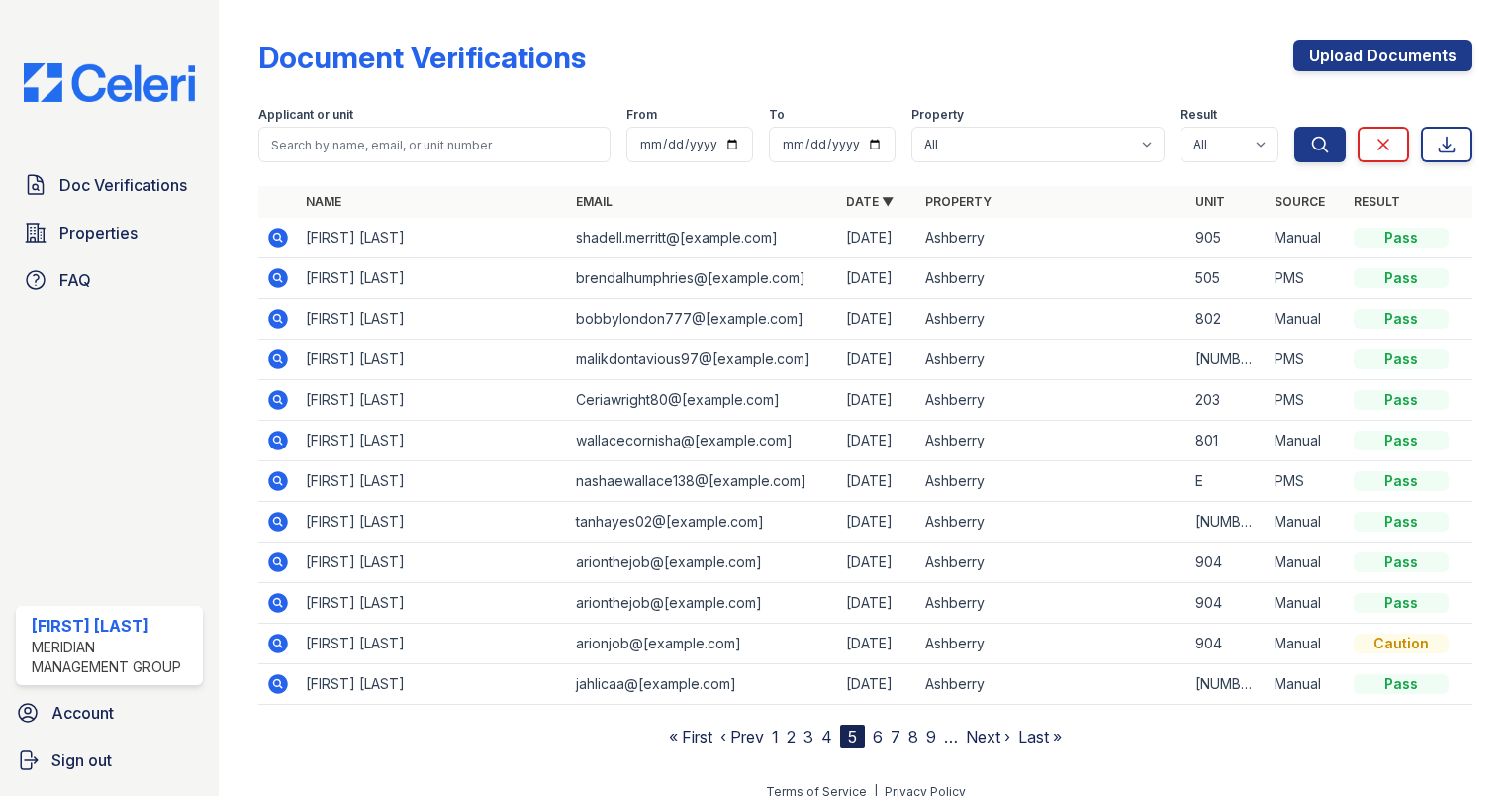 click 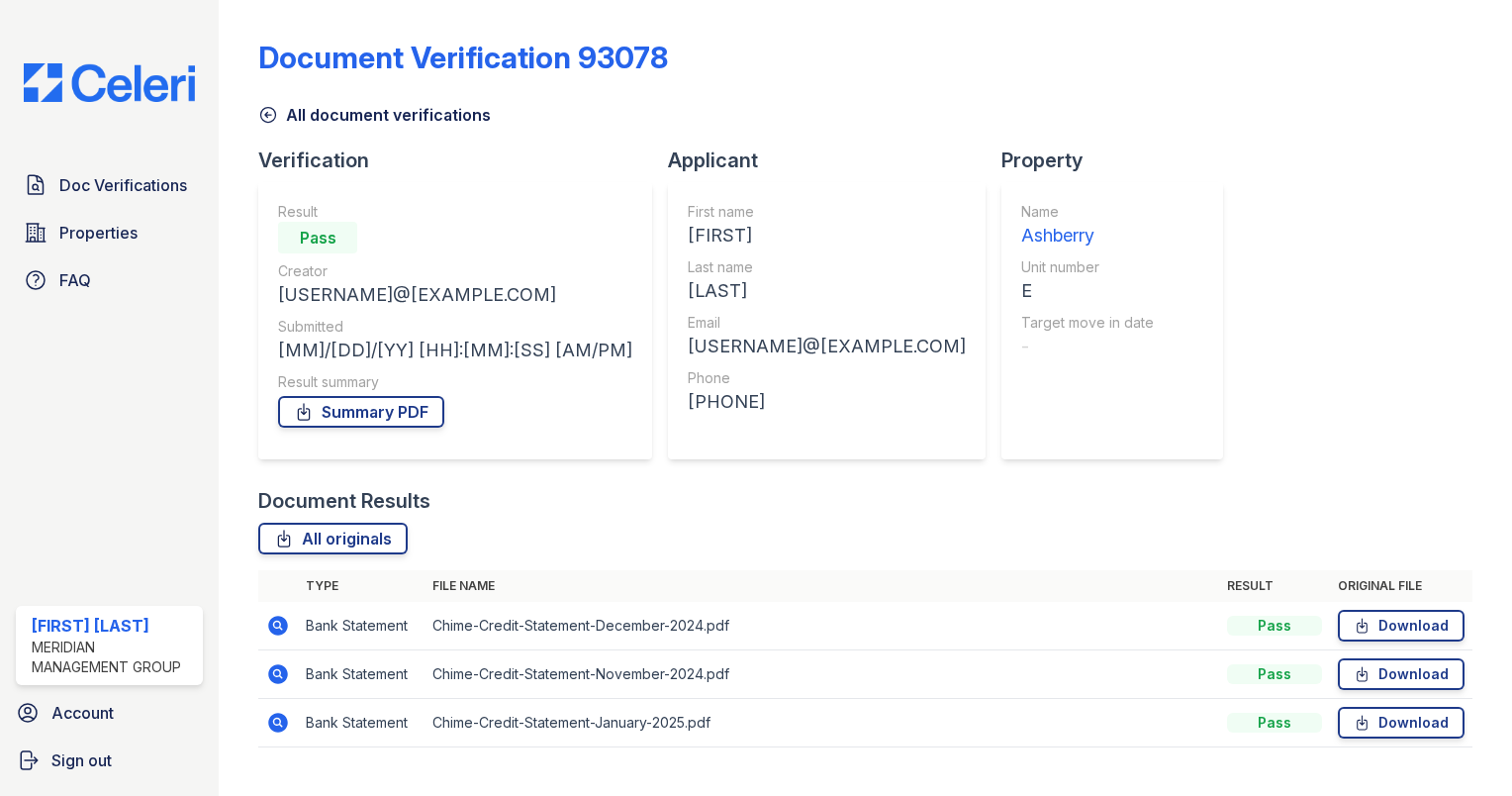 scroll, scrollTop: 0, scrollLeft: 0, axis: both 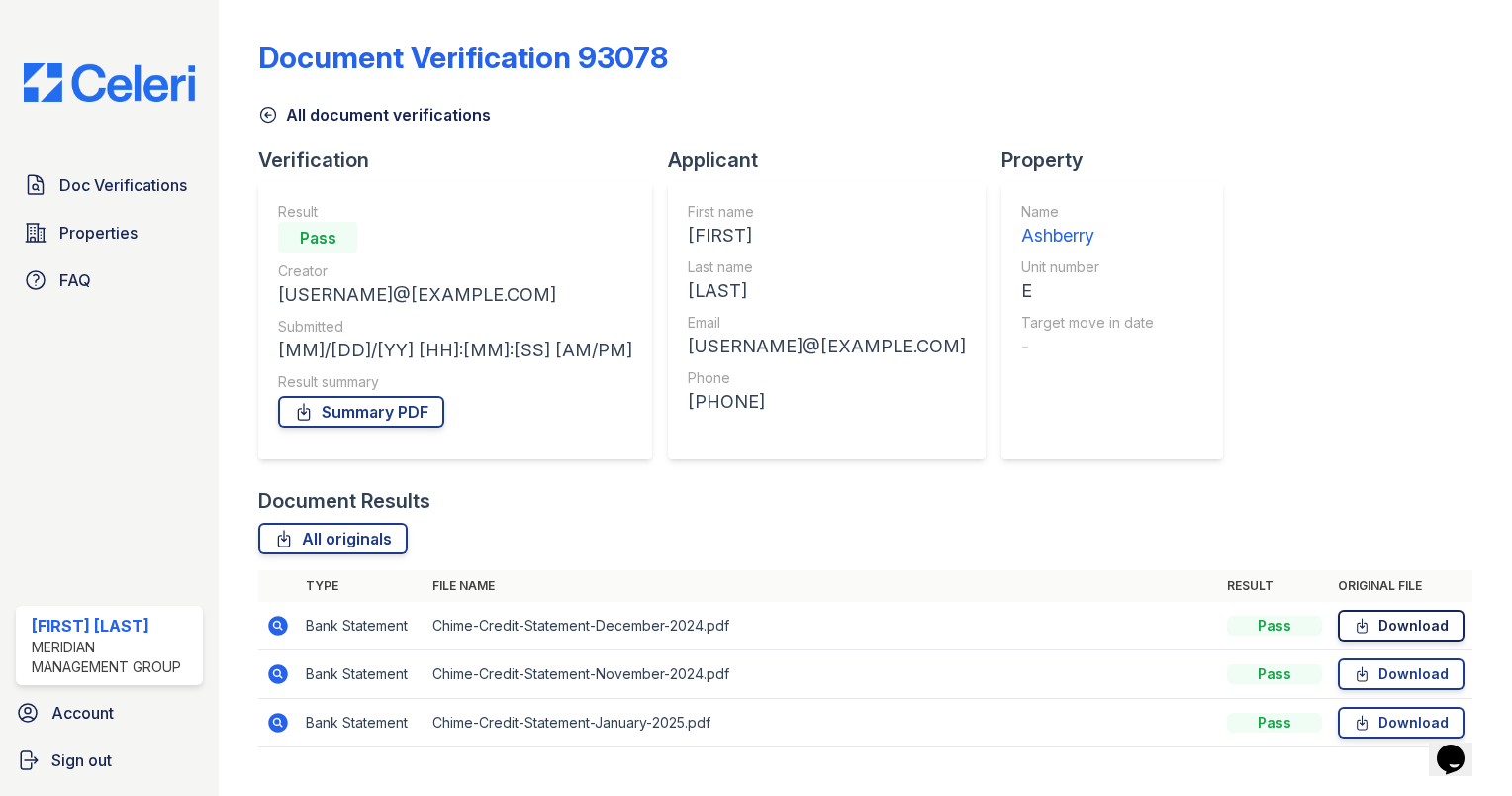 click on "Download" at bounding box center (1401, 626) 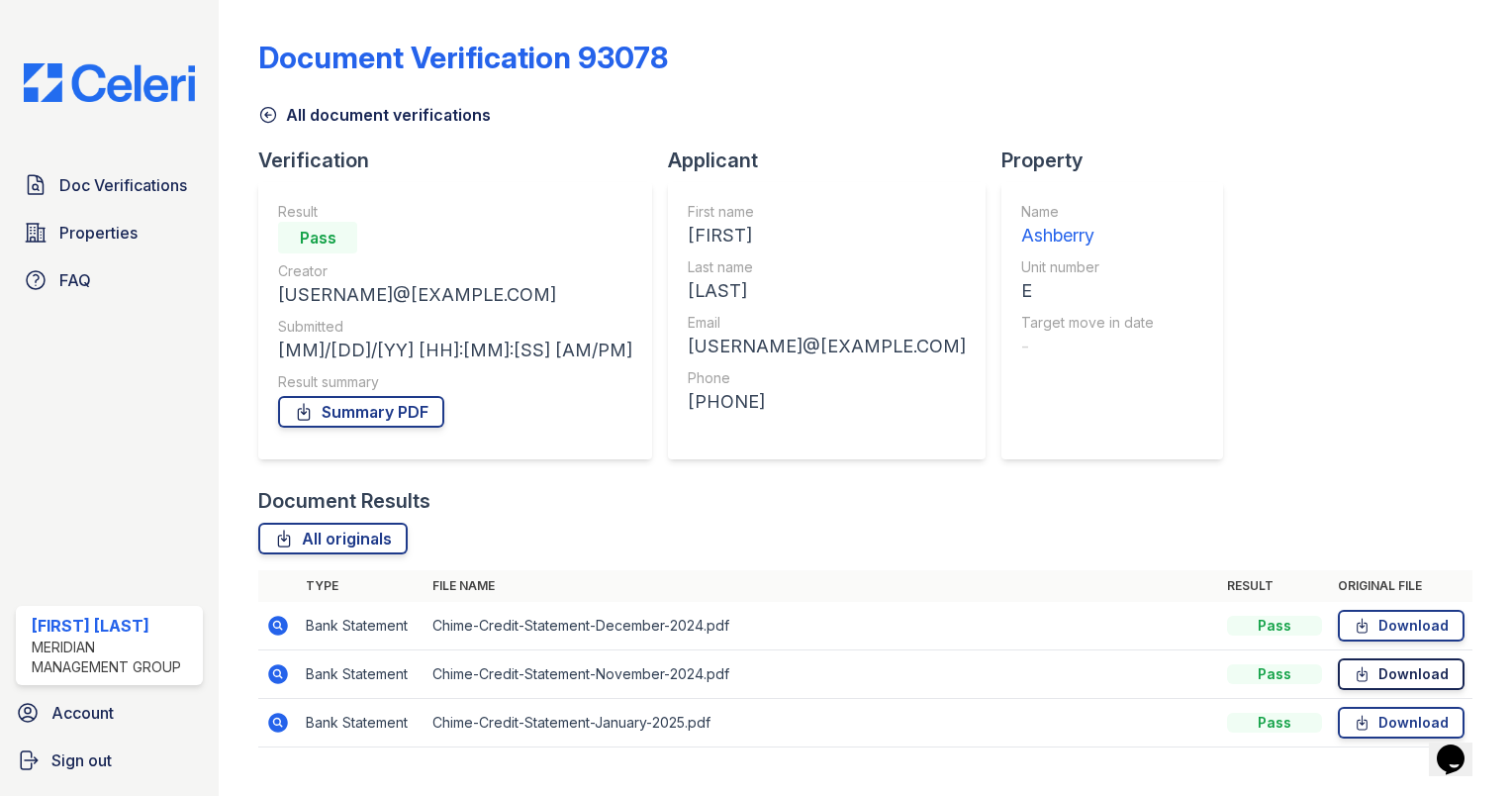 click on "Download" at bounding box center (1401, 674) 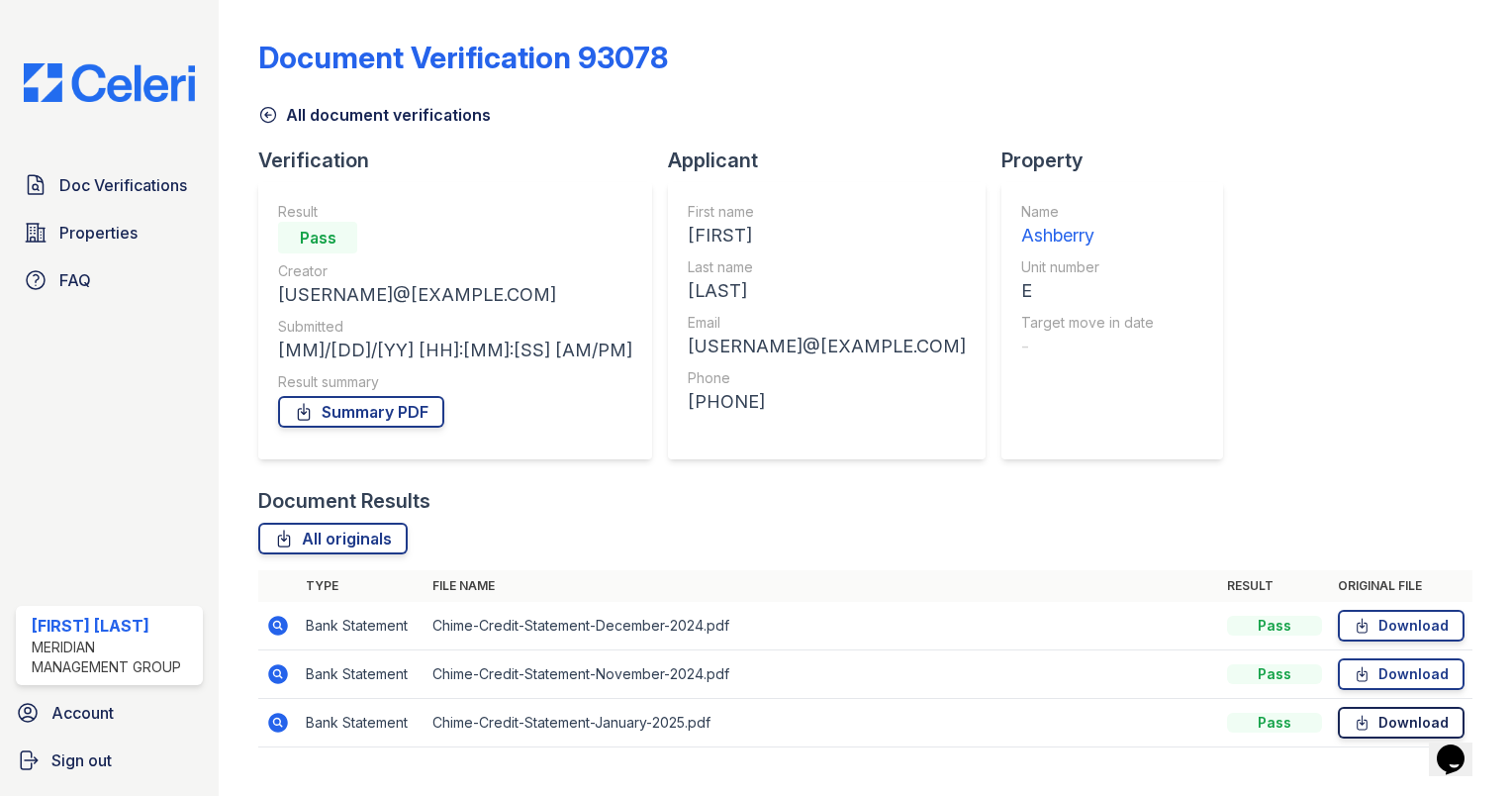 click on "Download" at bounding box center [1401, 723] 